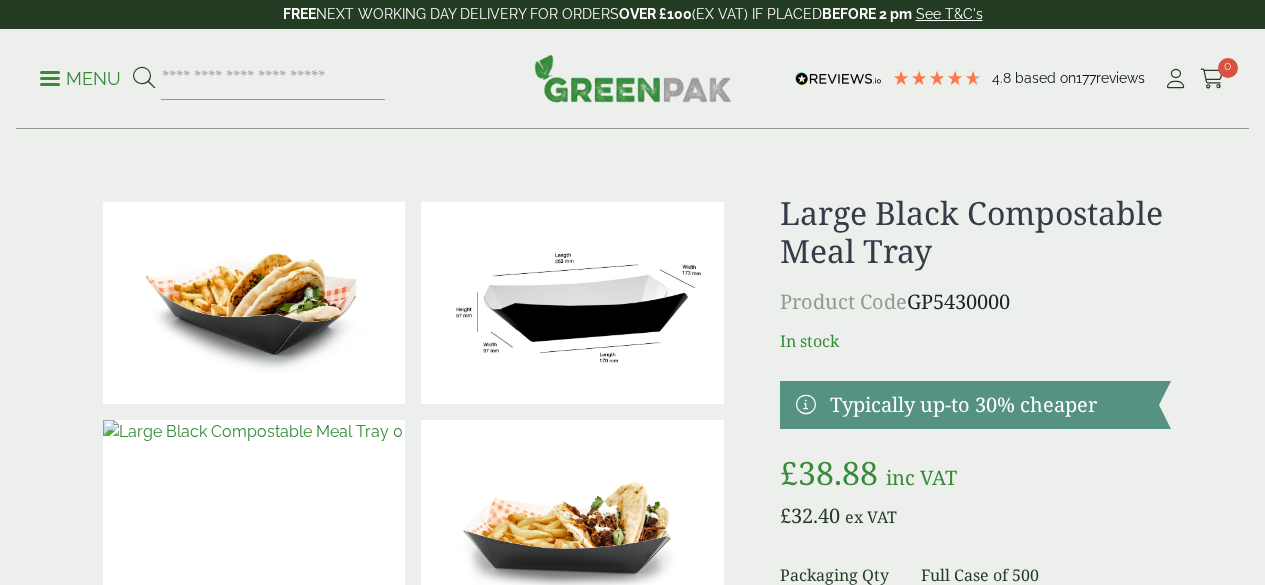 scroll, scrollTop: 0, scrollLeft: 0, axis: both 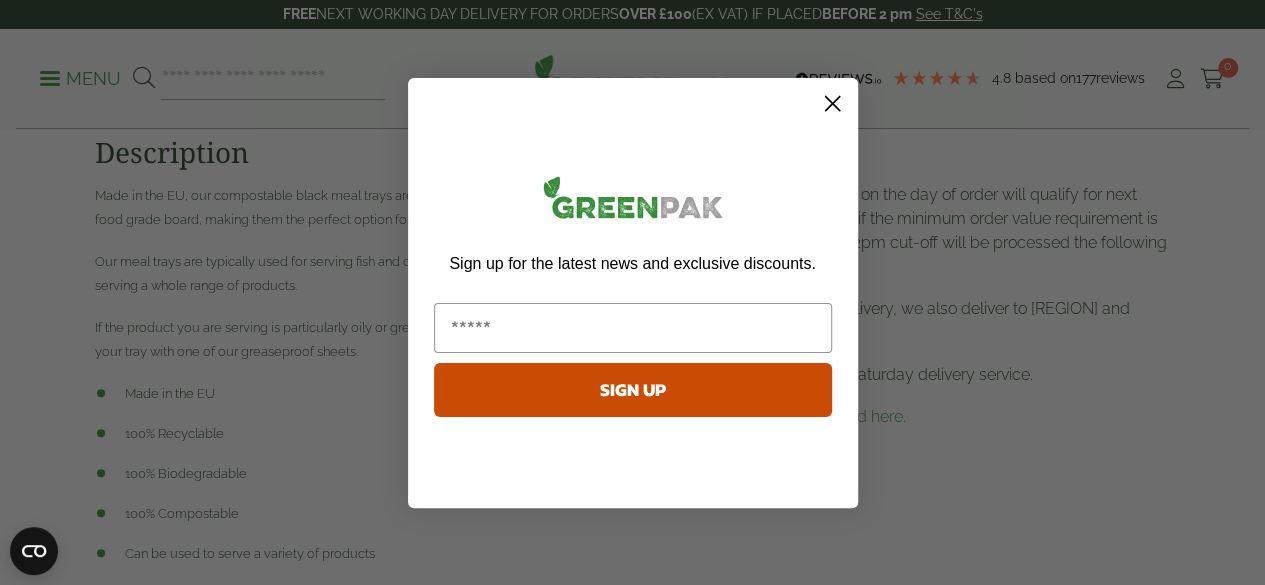 click 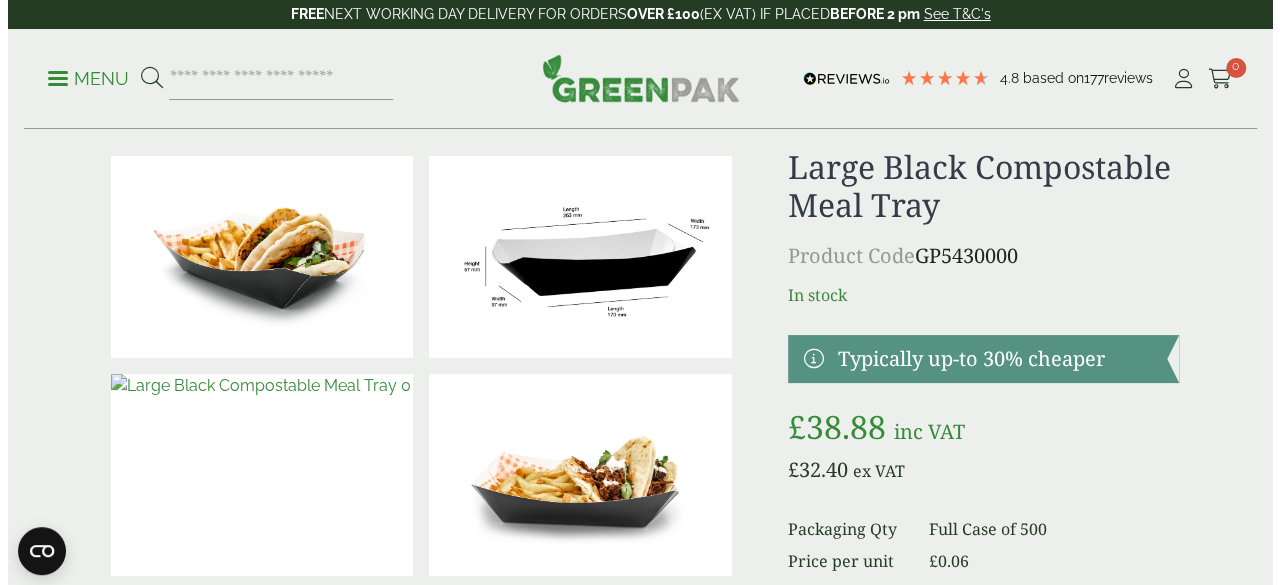 scroll, scrollTop: 21, scrollLeft: 0, axis: vertical 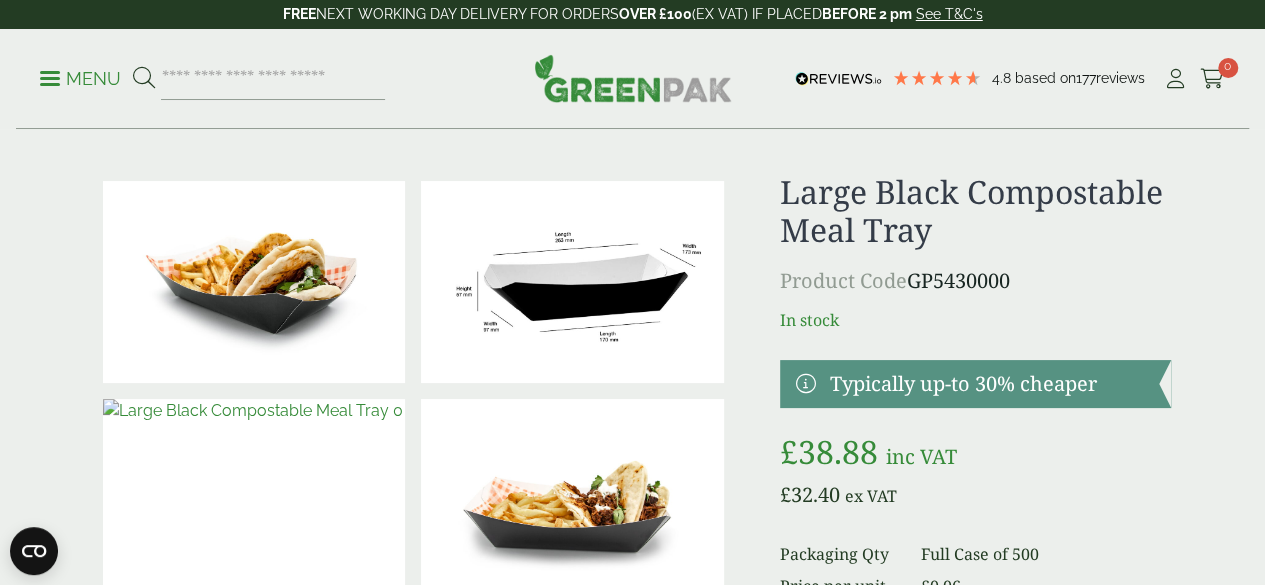 click at bounding box center [975, 384] 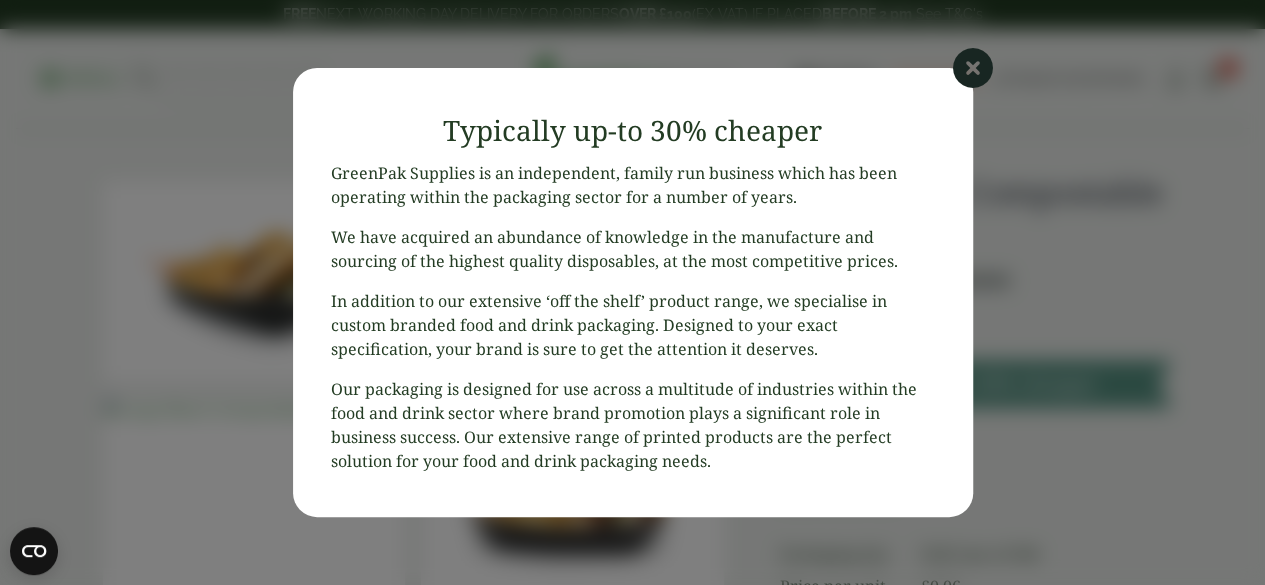 click at bounding box center [973, 68] 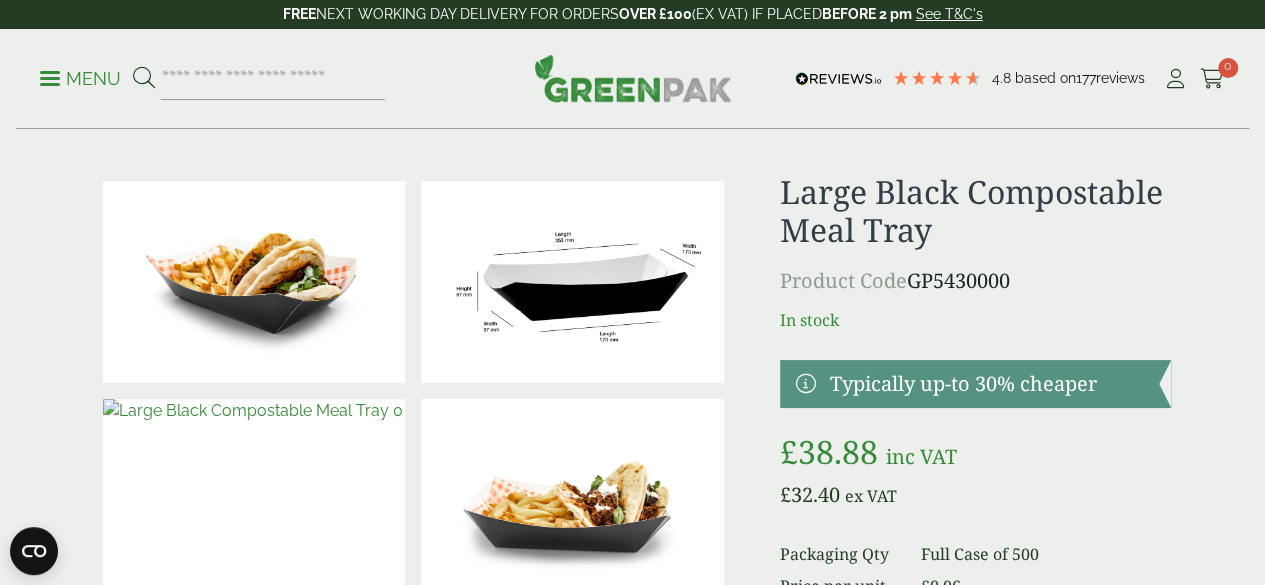 click at bounding box center (572, 282) 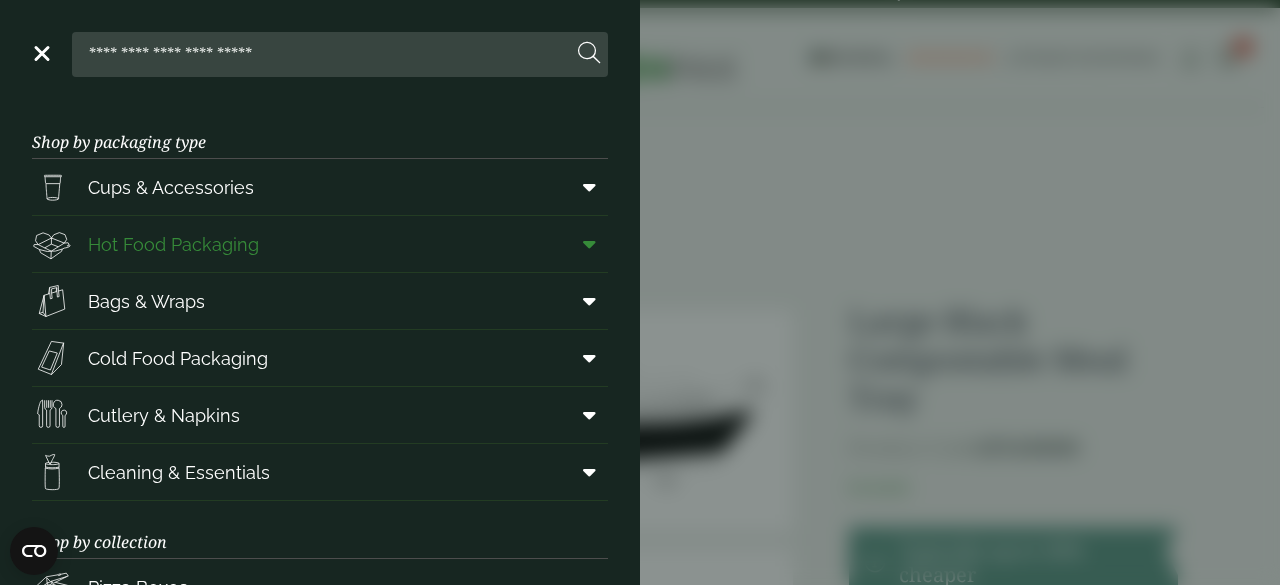 click on "Hot Food Packaging" at bounding box center (320, 244) 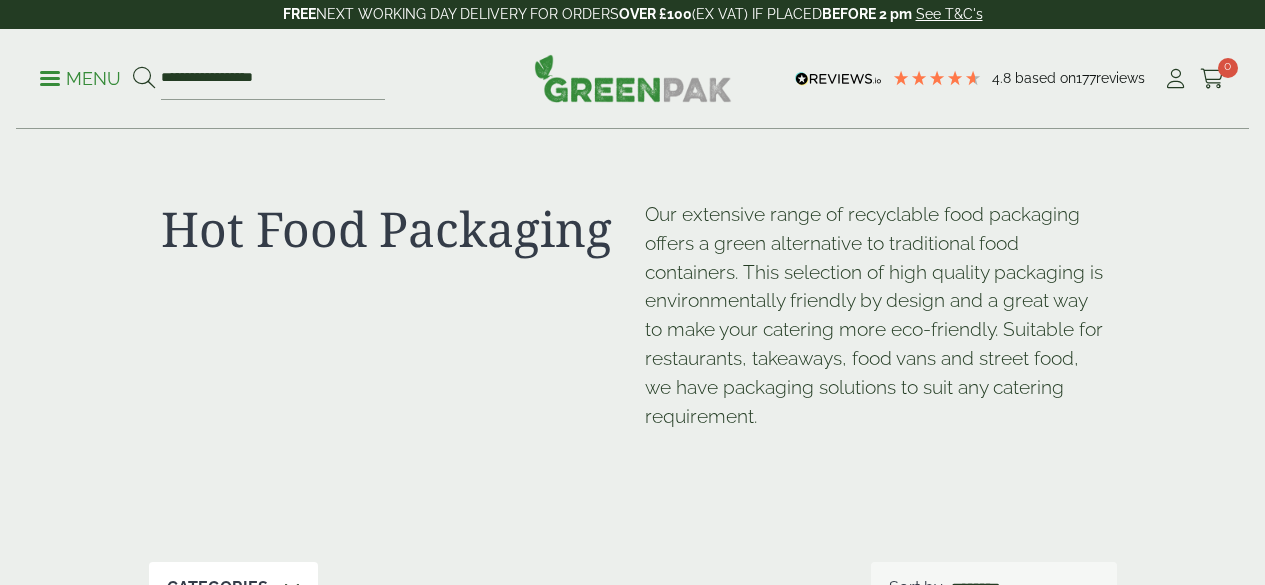 scroll, scrollTop: 0, scrollLeft: 0, axis: both 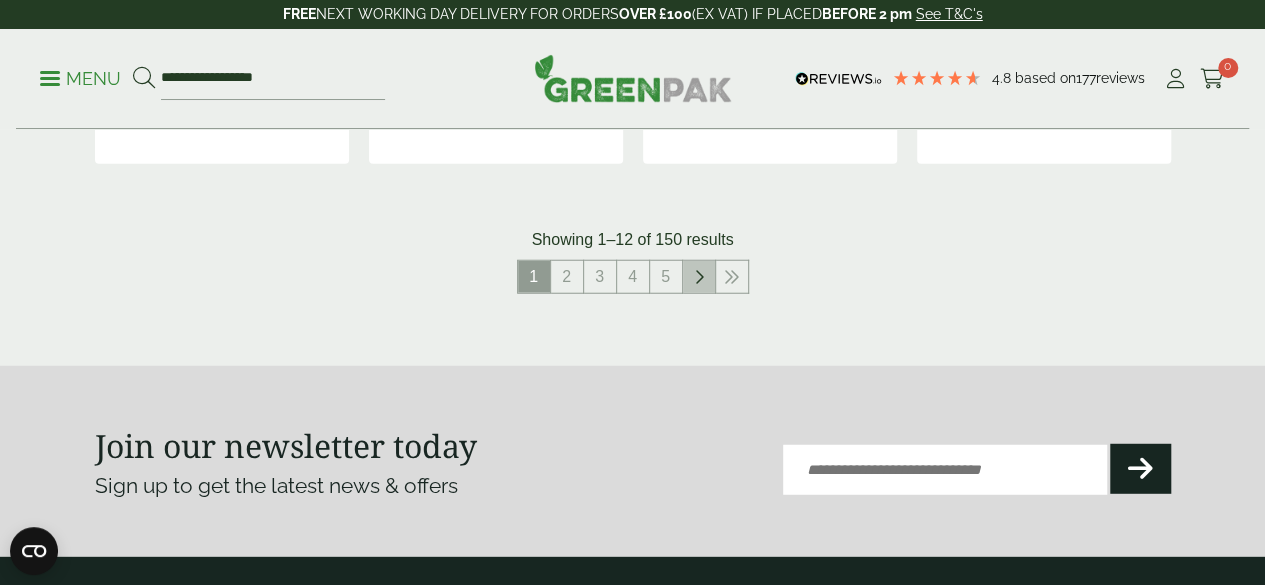 click at bounding box center [699, 277] 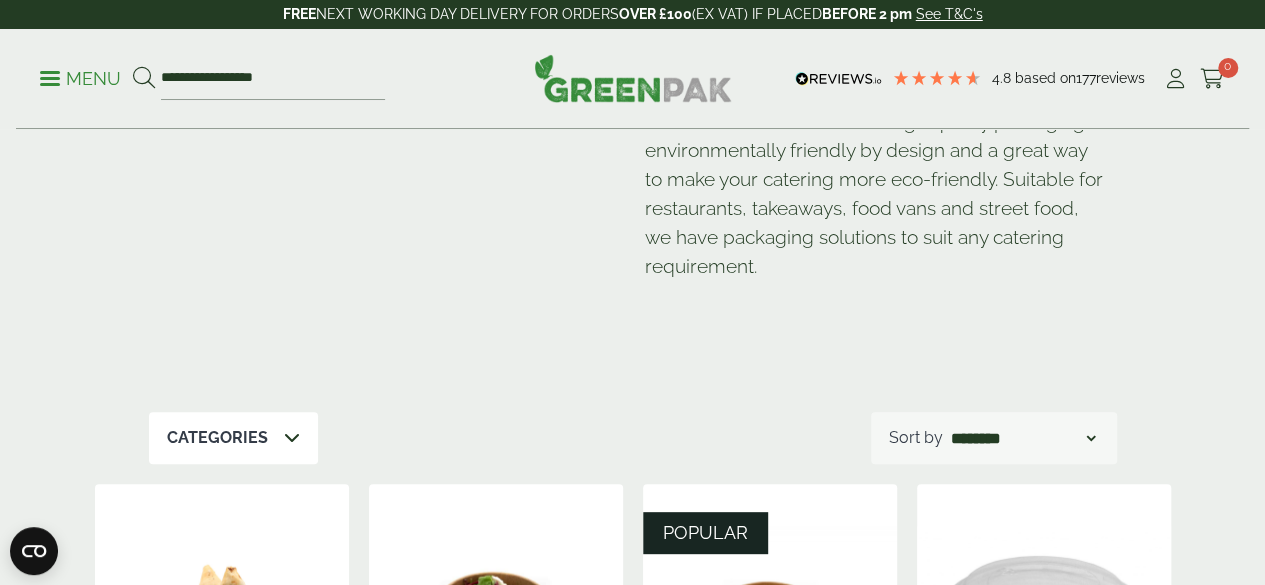 scroll, scrollTop: 160, scrollLeft: 0, axis: vertical 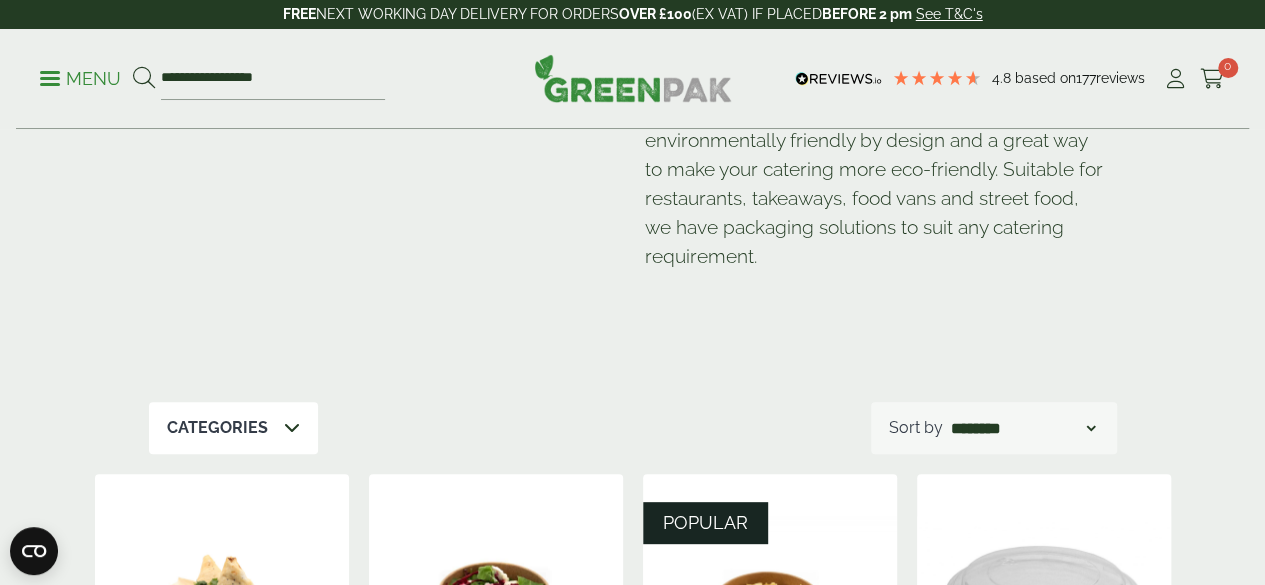 click on "**********" at bounding box center (1023, 428) 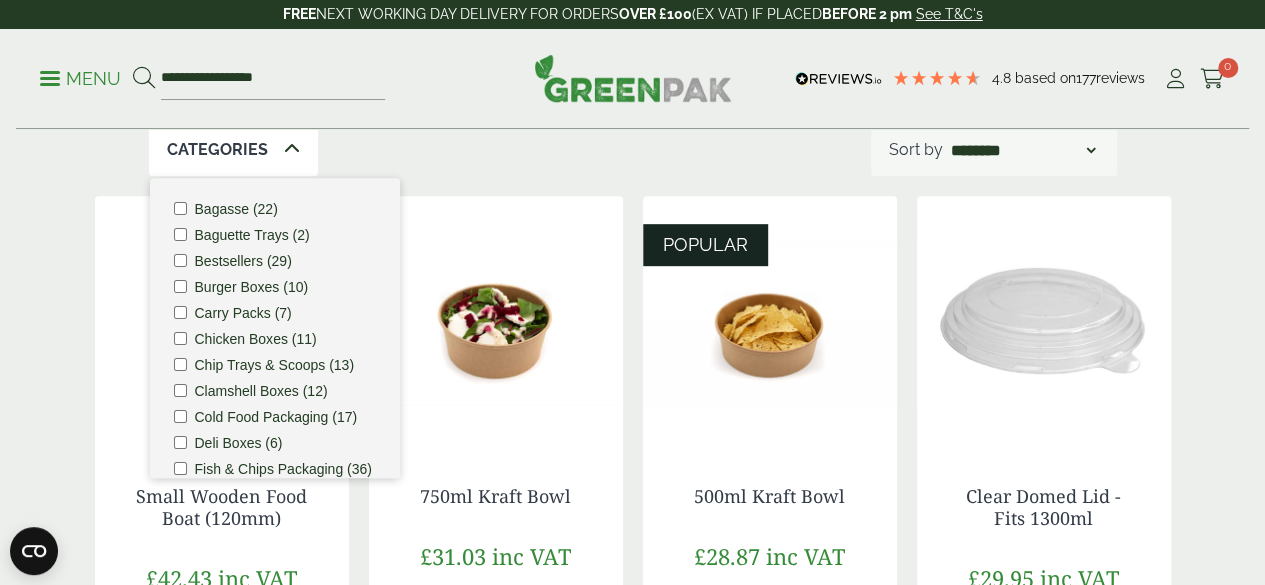 scroll, scrollTop: 440, scrollLeft: 0, axis: vertical 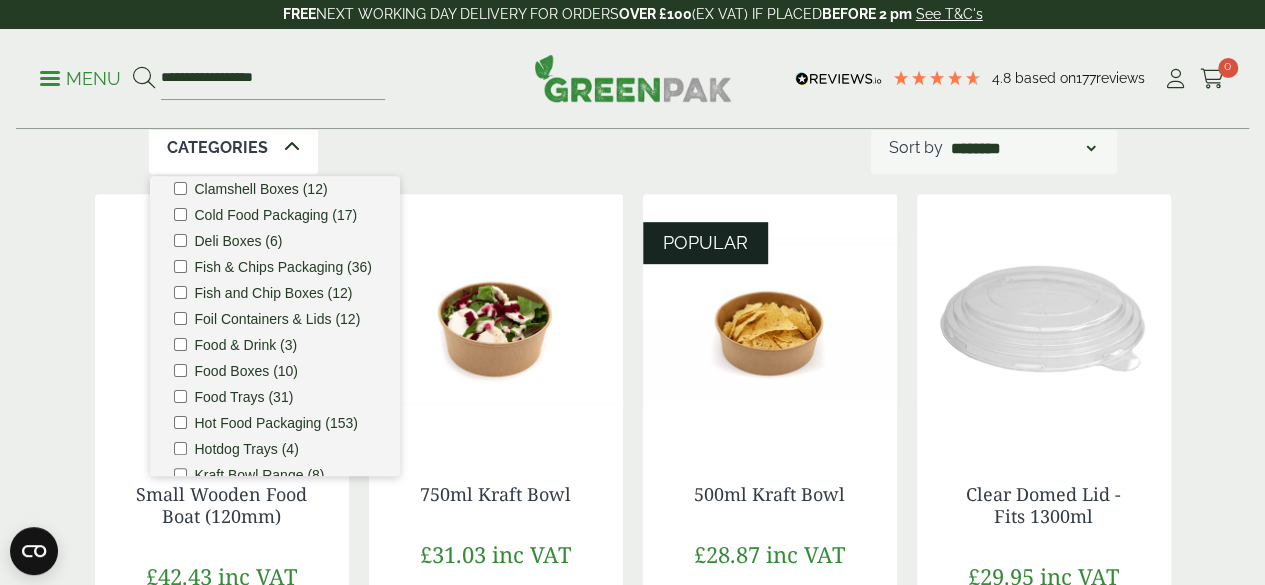 click on "Food Trays (31)" at bounding box center (244, 397) 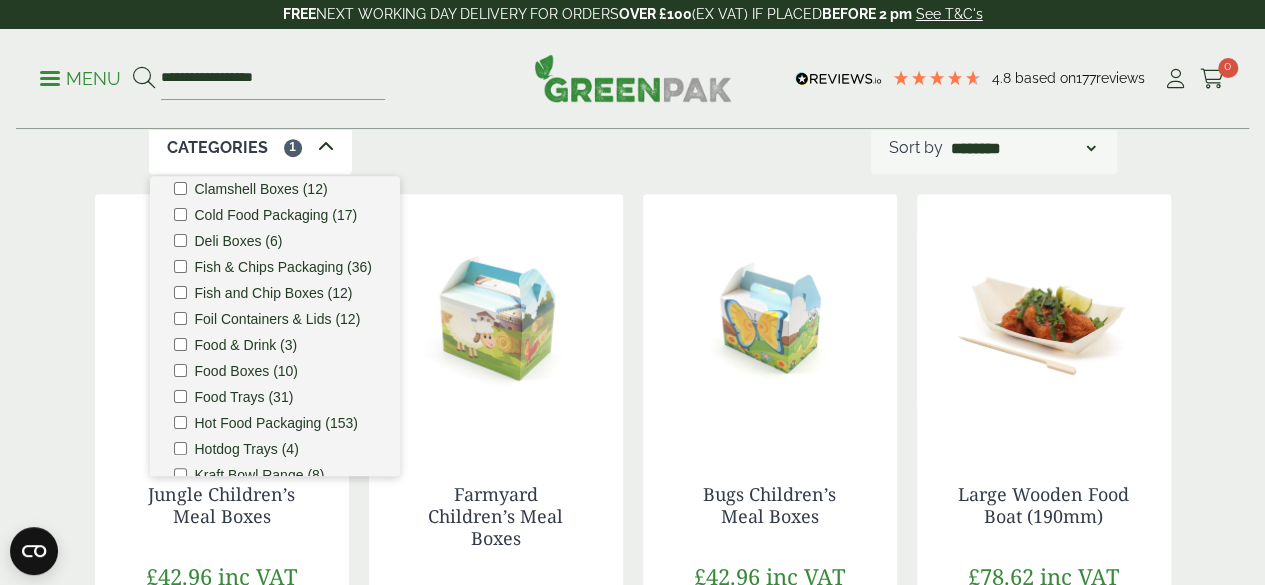 click on "Categories 1
Bagasse (22)
Baguette Trays (2)
Bestsellers (29)
Burger Boxes (10)
Carry Packs (7)
Chicken Boxes (11) ****" at bounding box center (633, 148) 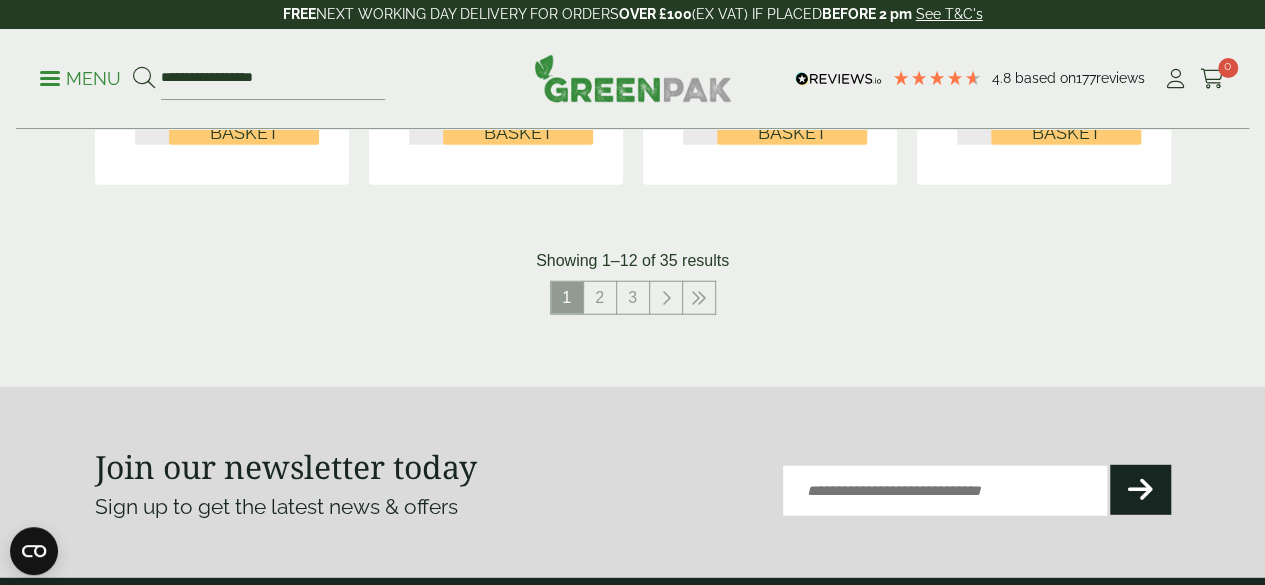 scroll, scrollTop: 2520, scrollLeft: 0, axis: vertical 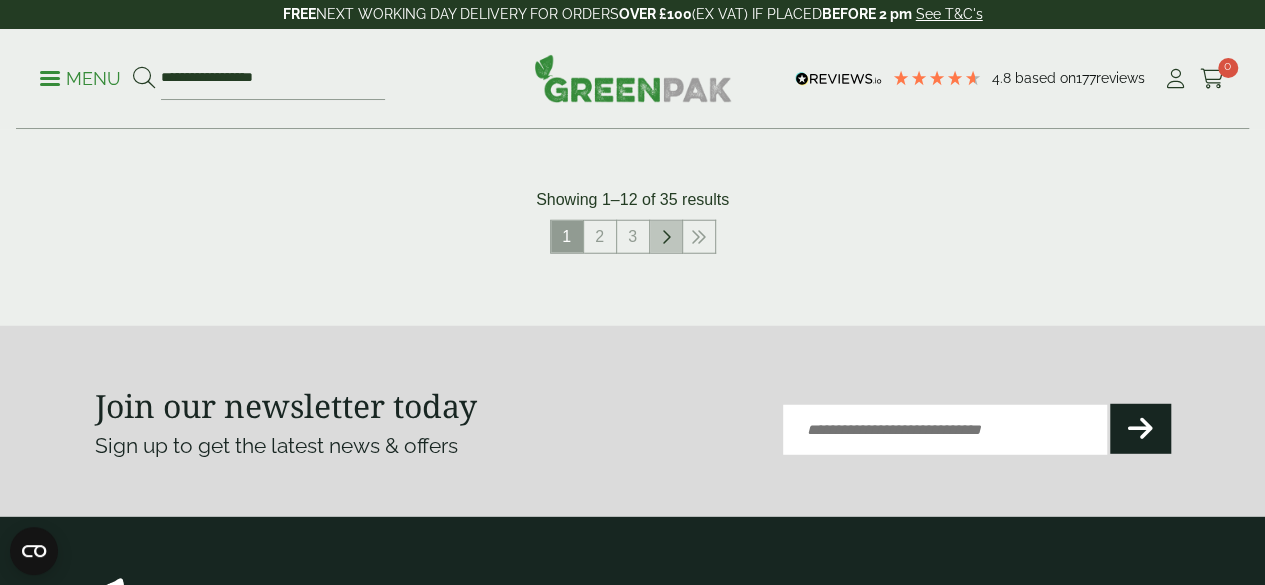 click at bounding box center [666, 237] 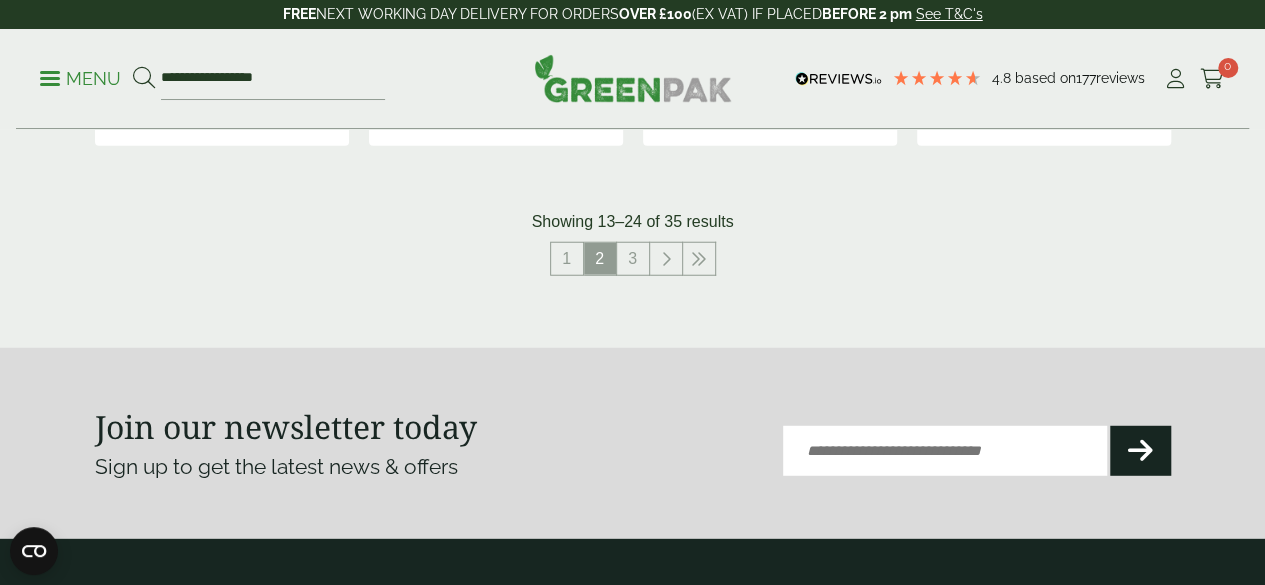 click on "1 2 3" at bounding box center [633, 262] 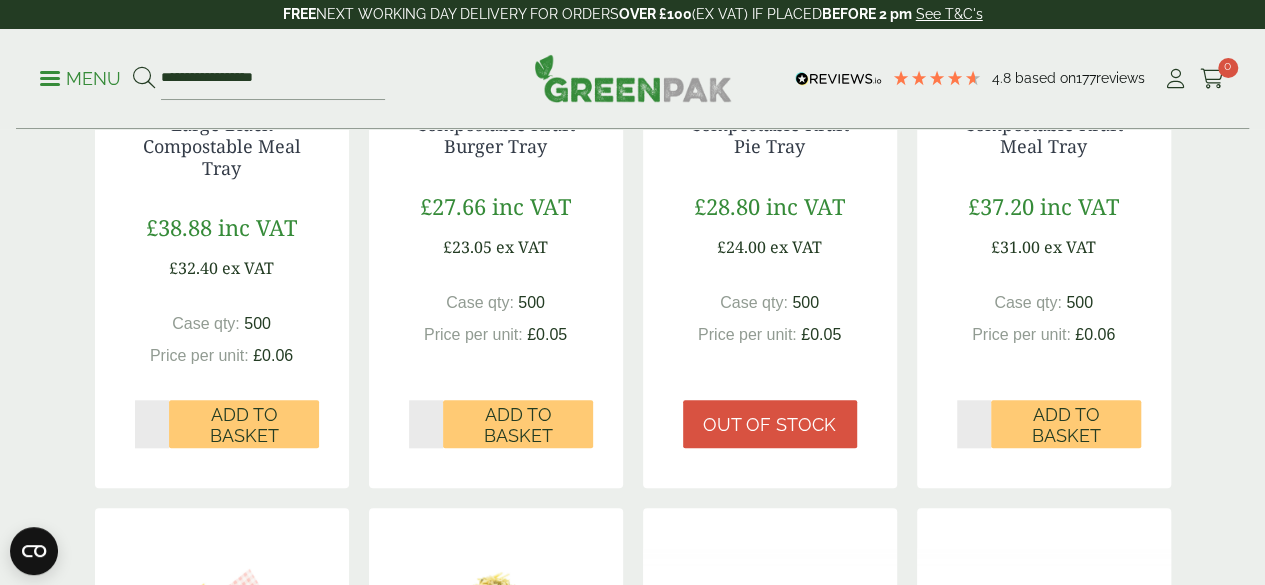 scroll, scrollTop: 600, scrollLeft: 0, axis: vertical 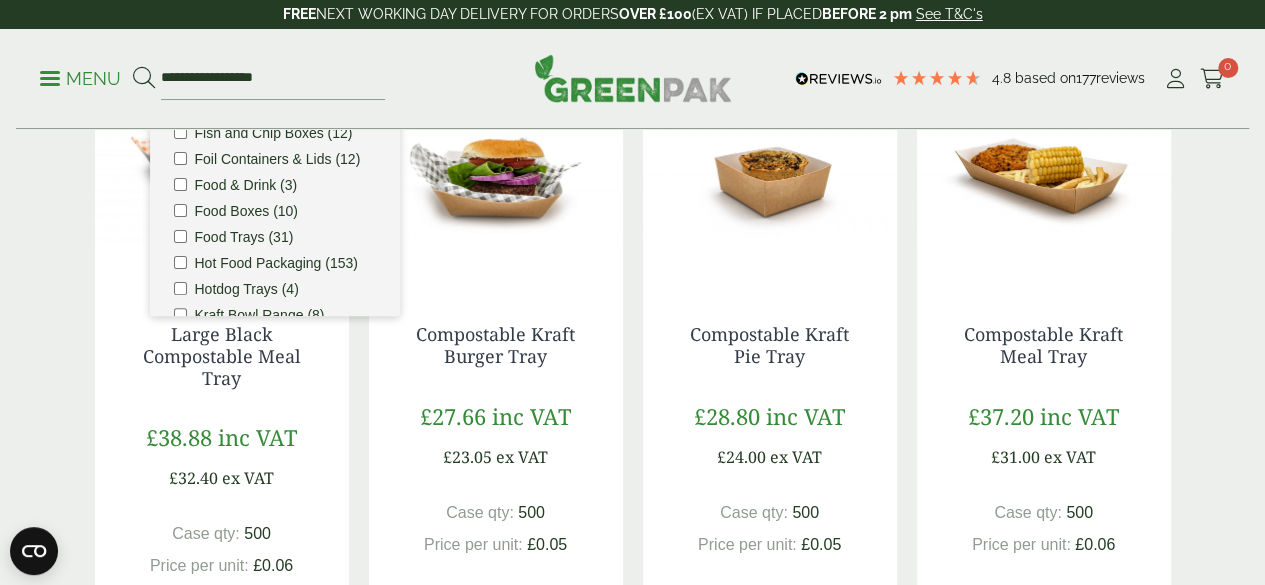 click at bounding box center [222, 159] 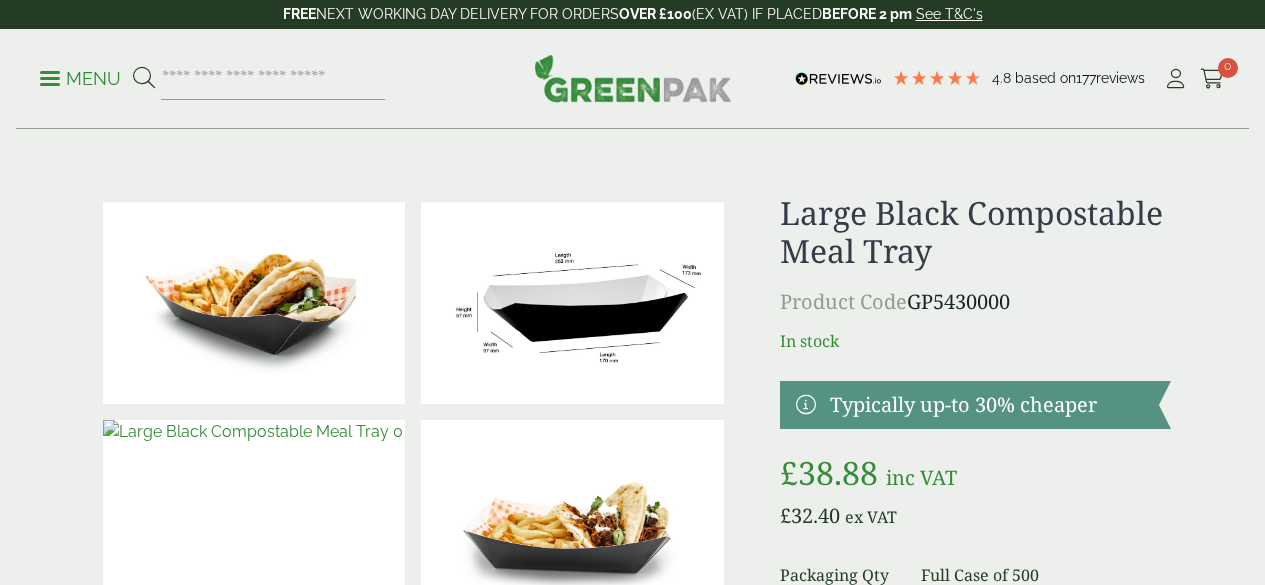 scroll, scrollTop: 0, scrollLeft: 0, axis: both 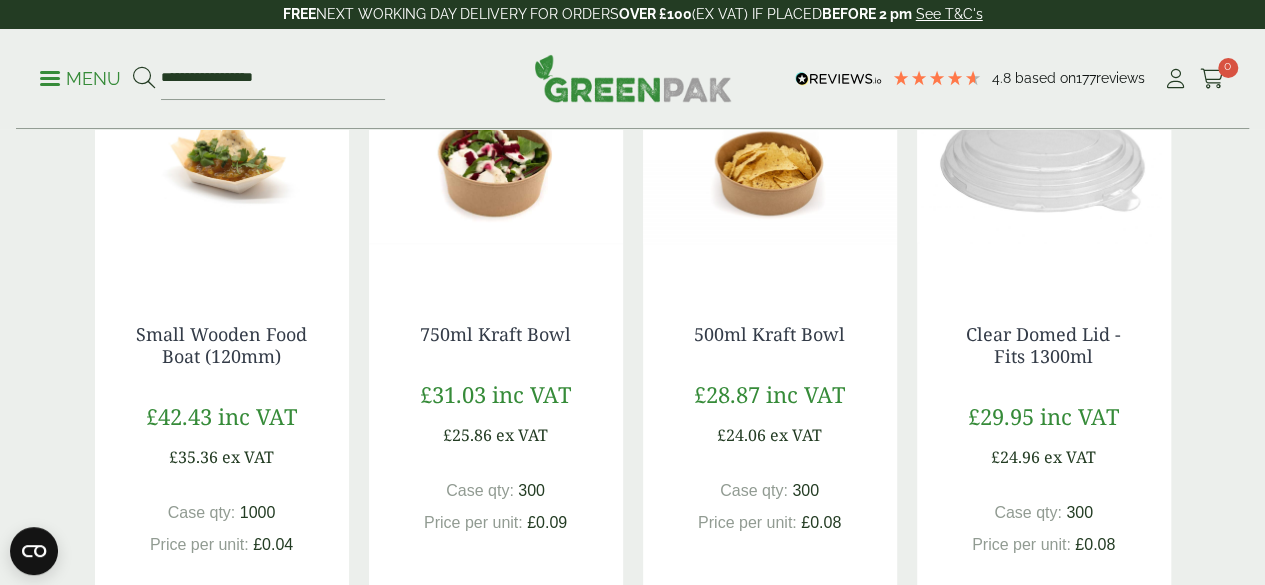 click on "Hot Food Packaging
Our extensive range of recyclable food packaging offers a green alternative to traditional food containers. This selection of high quality packaging is environmentally friendly by design and a great way to make your catering more eco-friendly. Suitable for restaurants, takeaways, food vans and street food, we have packaging solutions to suit any catering requirement.
https://www.traditionrolex.com/48
Categories" at bounding box center (632, 855) 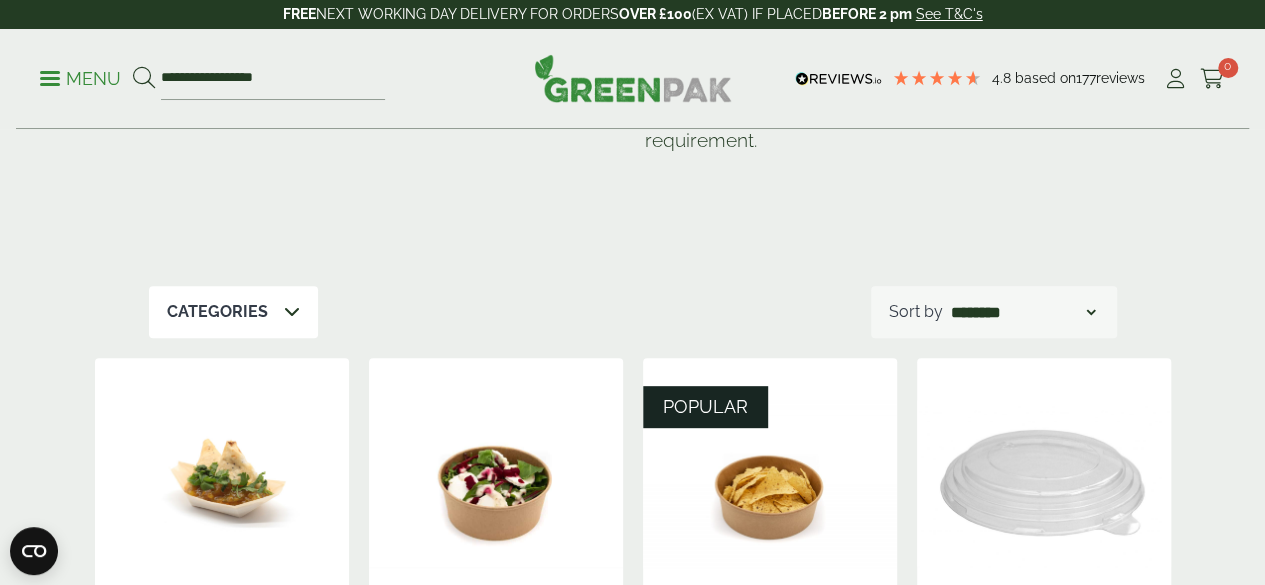 scroll, scrollTop: 280, scrollLeft: 0, axis: vertical 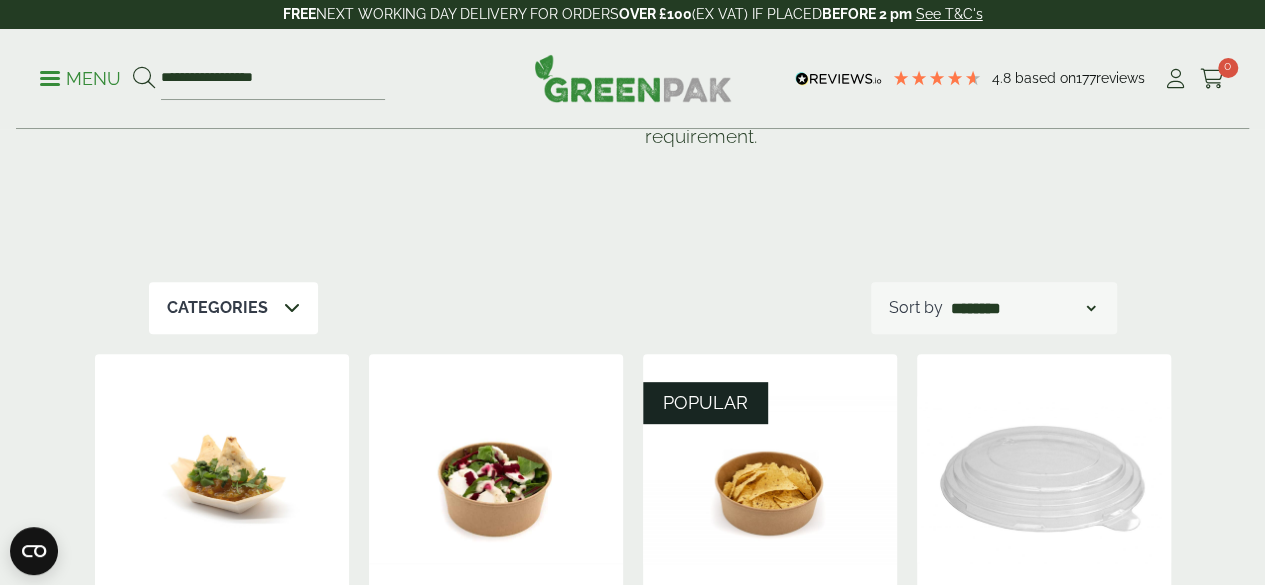 click at bounding box center (292, 308) 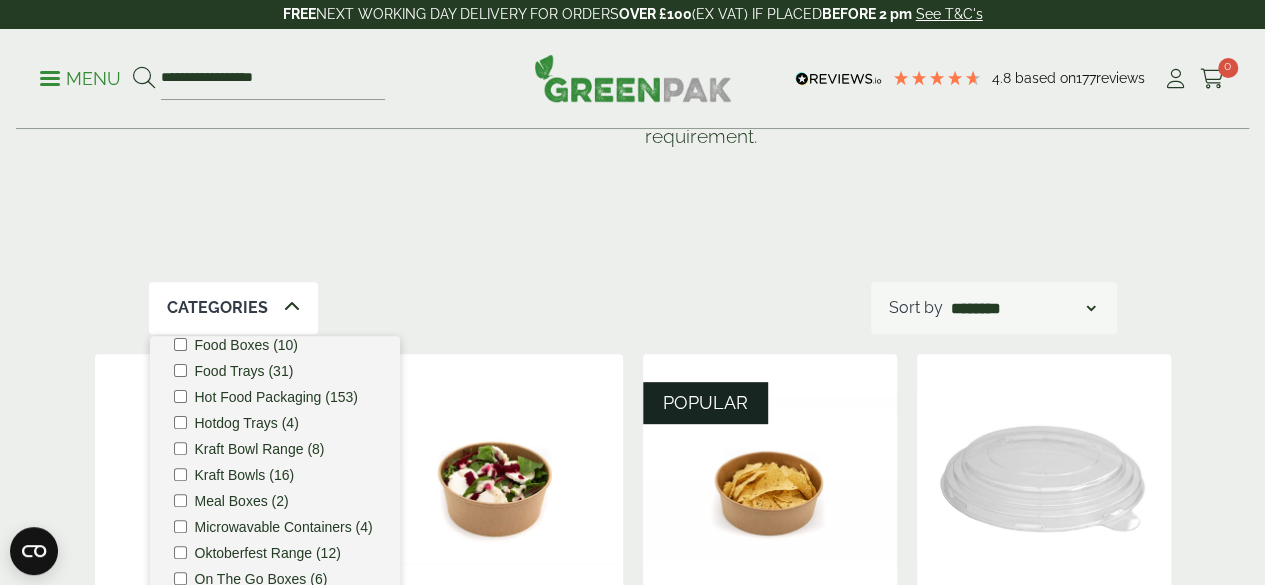 scroll, scrollTop: 388, scrollLeft: 0, axis: vertical 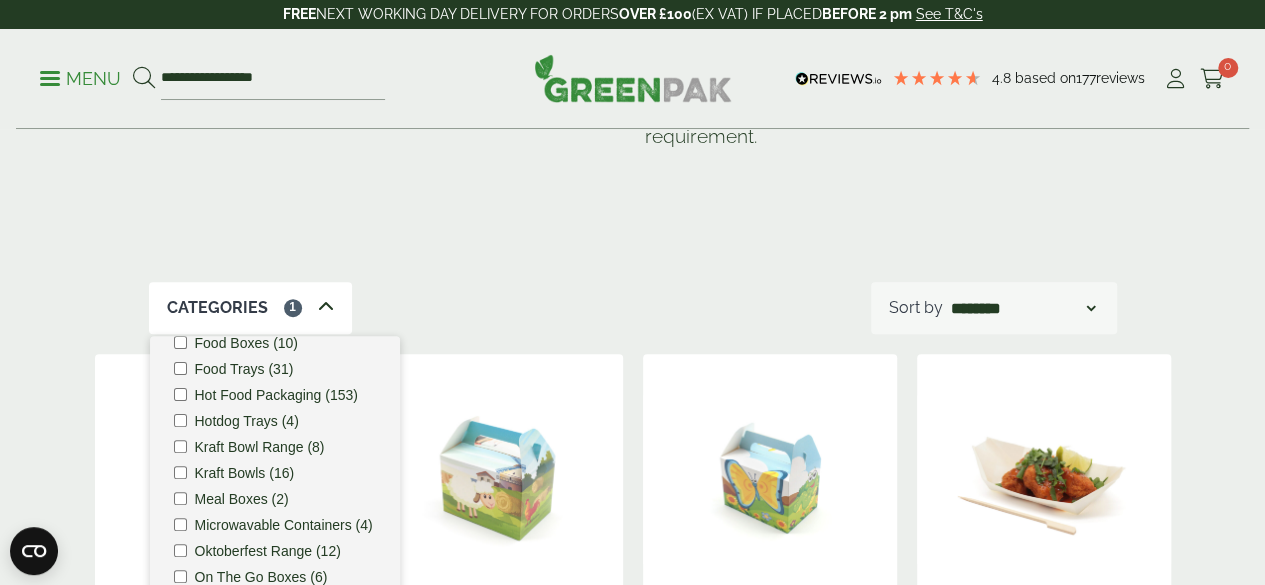 click on "Hot Food Packaging
Our extensive range of recyclable food packaging offers a green alternative to traditional food containers. This selection of high quality packaging is environmentally friendly by design and a great way to make your catering more eco-friendly. Suitable for restaurants, takeaways, food vans and street food, we have packaging solutions to suit any catering requirement.
https://www.traditionrolex.com/48
Categories 1
*" at bounding box center [633, 1175] 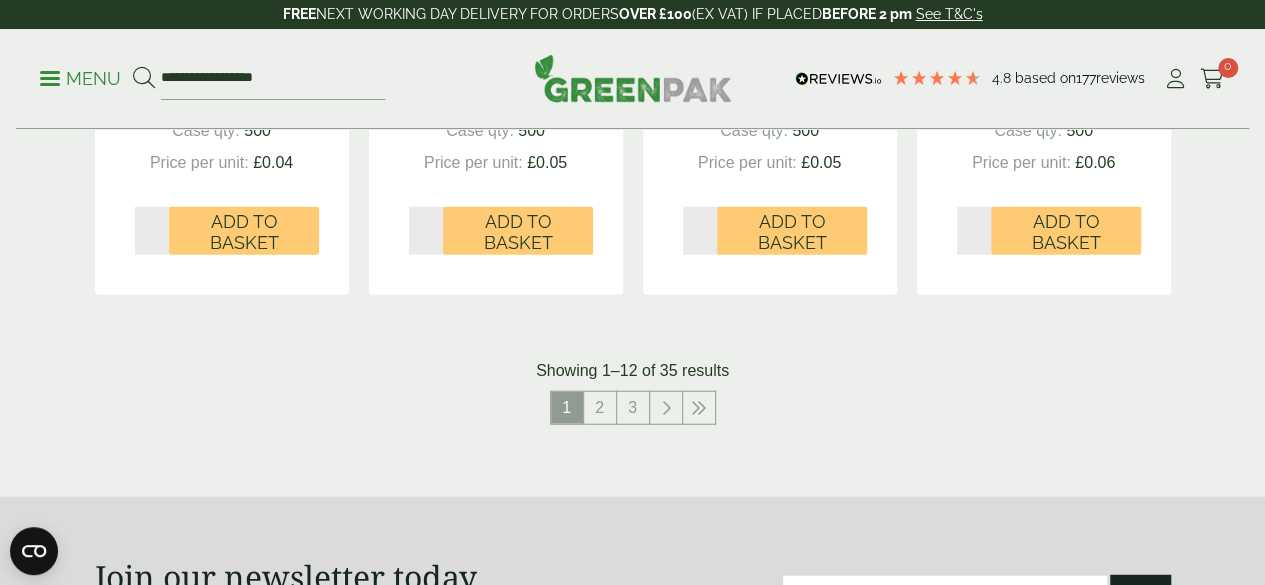 scroll, scrollTop: 2389, scrollLeft: 0, axis: vertical 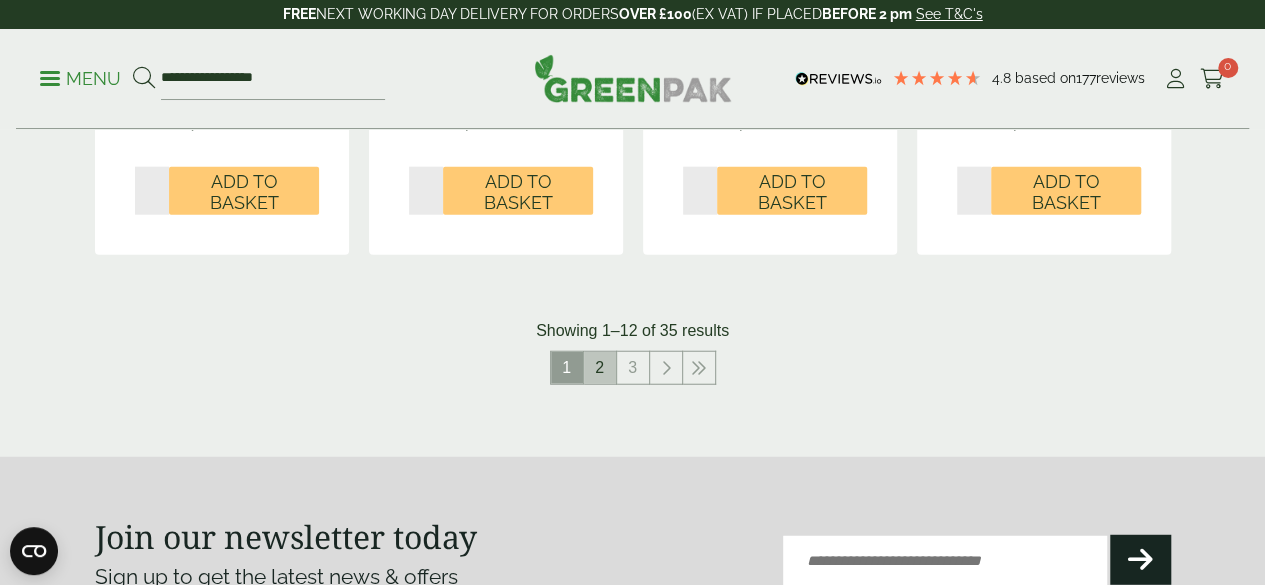 click on "2" at bounding box center (600, 368) 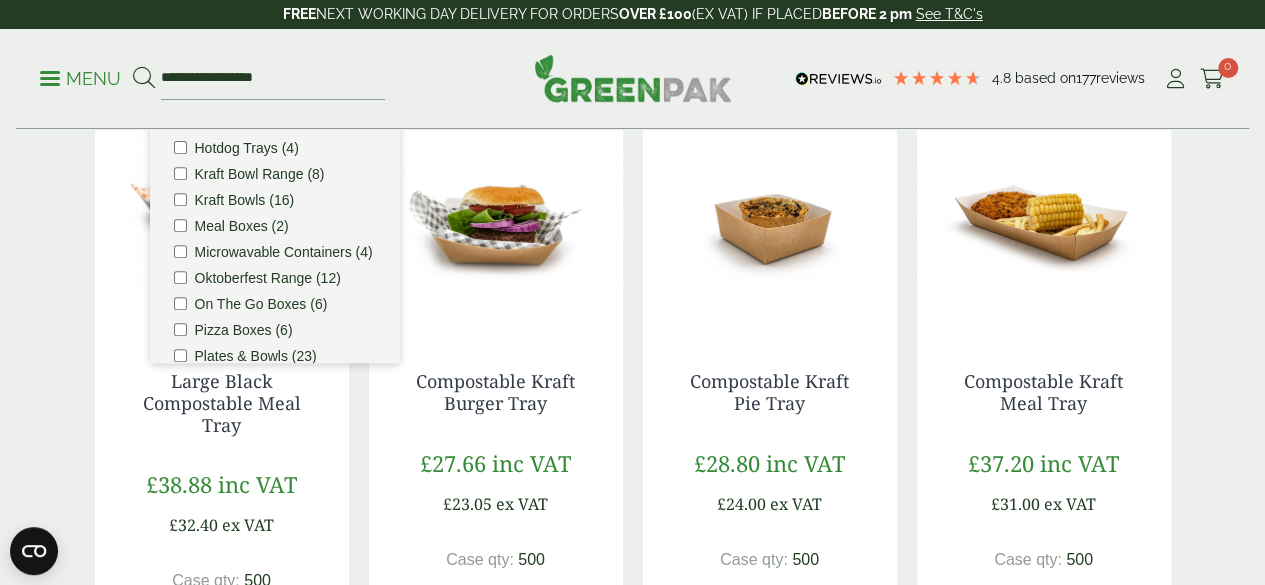scroll, scrollTop: 535, scrollLeft: 0, axis: vertical 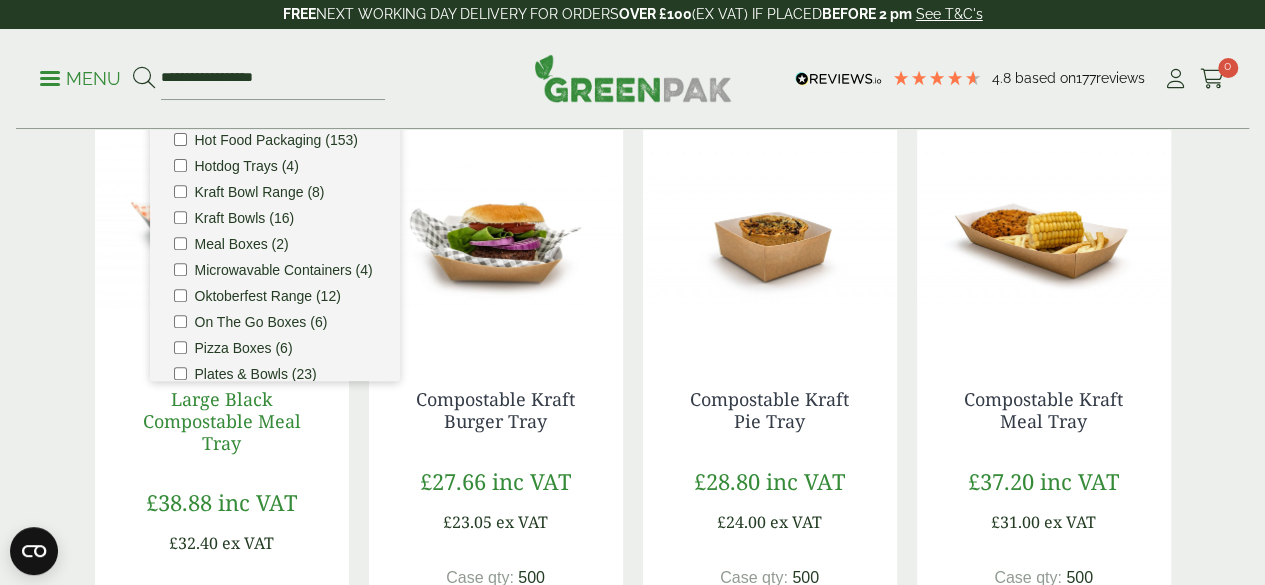 click on "Large Black Compostable Meal Tray" at bounding box center (222, 420) 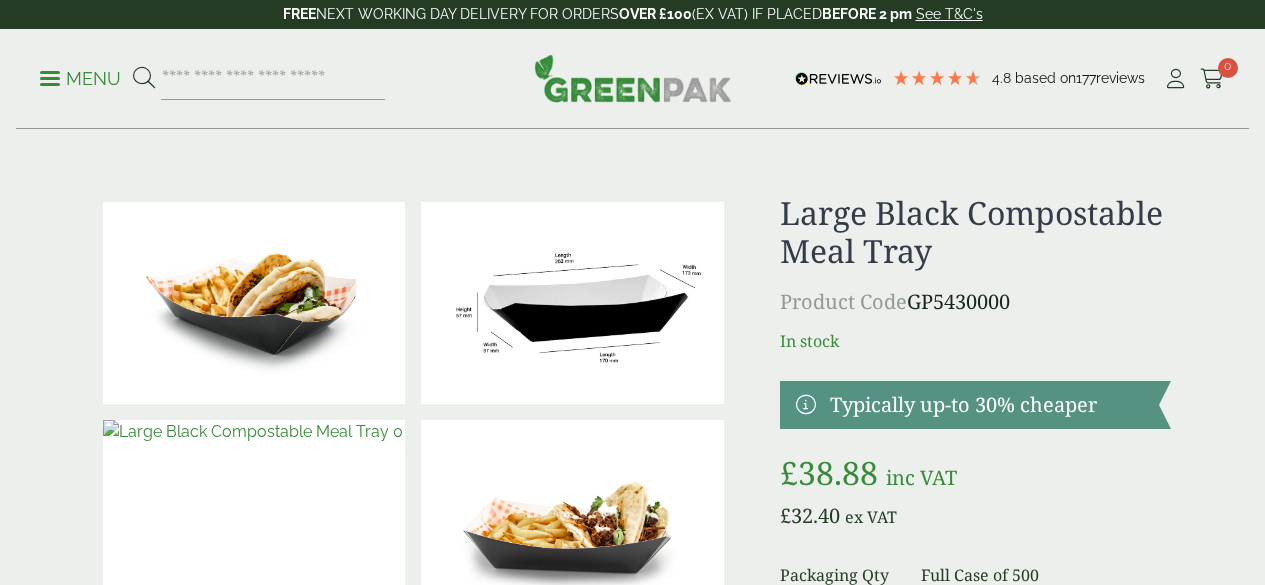 scroll, scrollTop: 0, scrollLeft: 0, axis: both 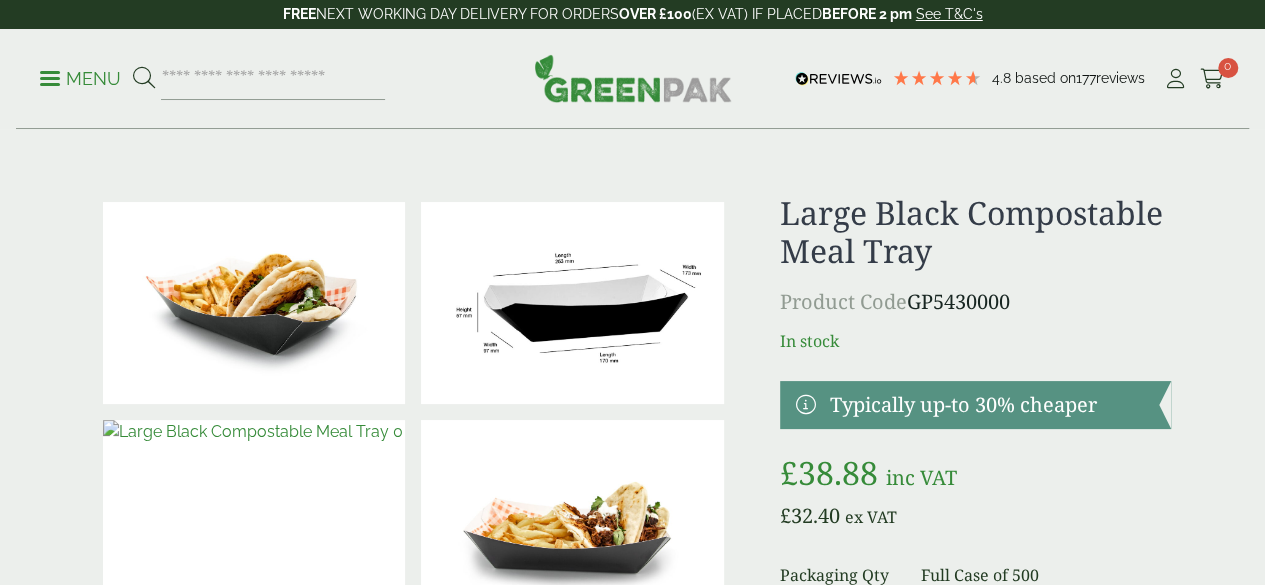 click at bounding box center [572, 303] 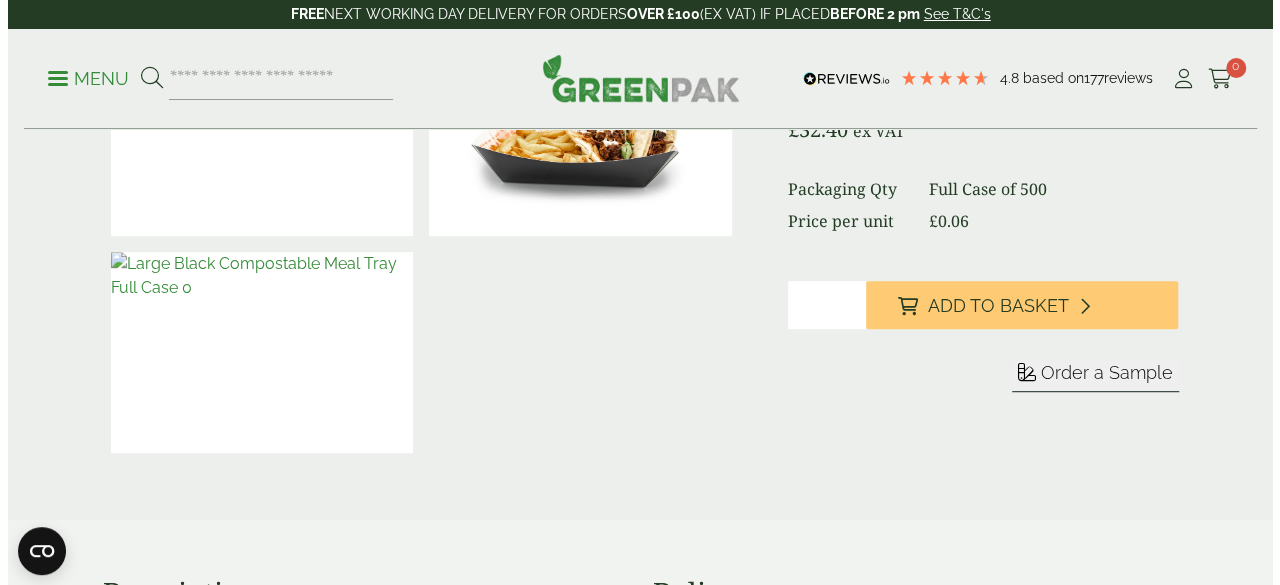 scroll, scrollTop: 412, scrollLeft: 0, axis: vertical 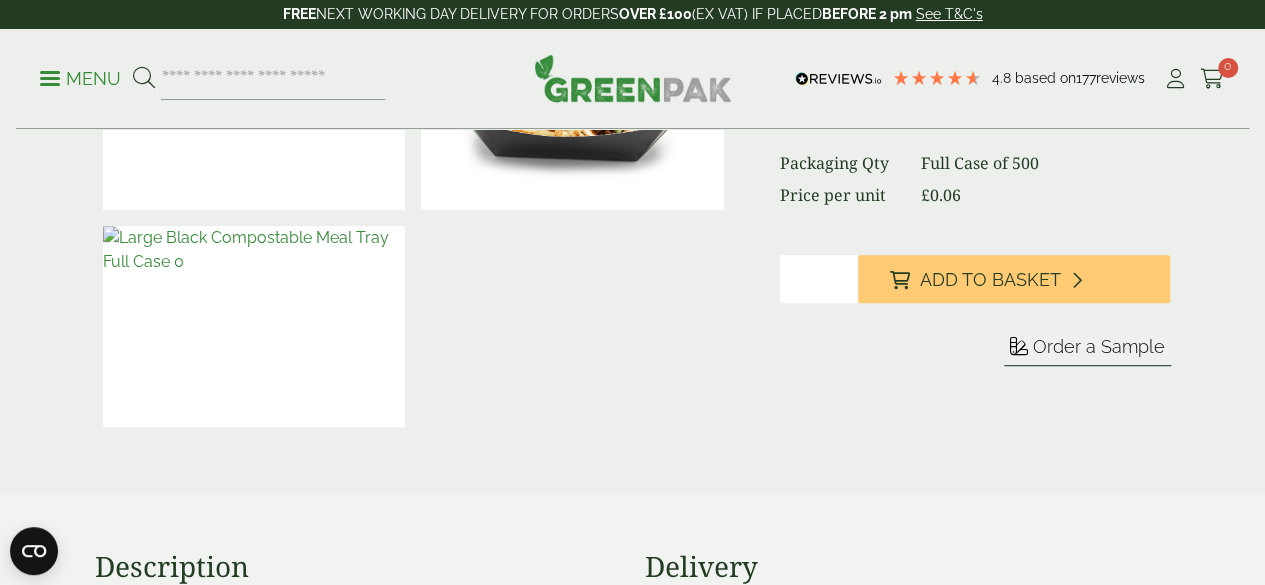 click on "*" at bounding box center (819, 279) 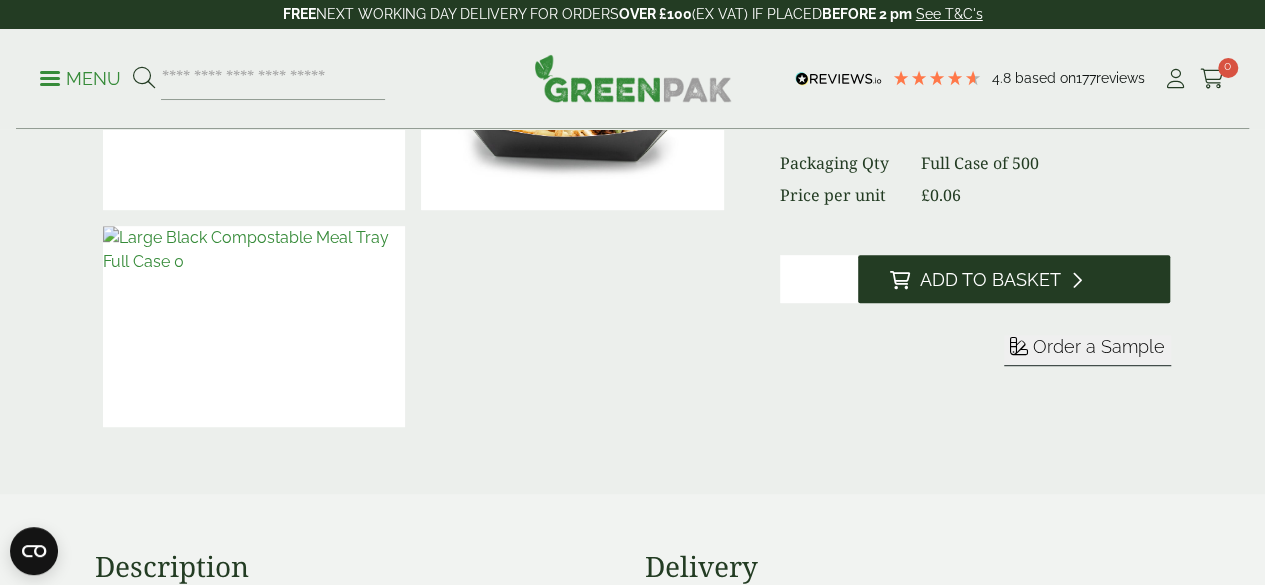 click on "Add to Basket" at bounding box center (1014, 279) 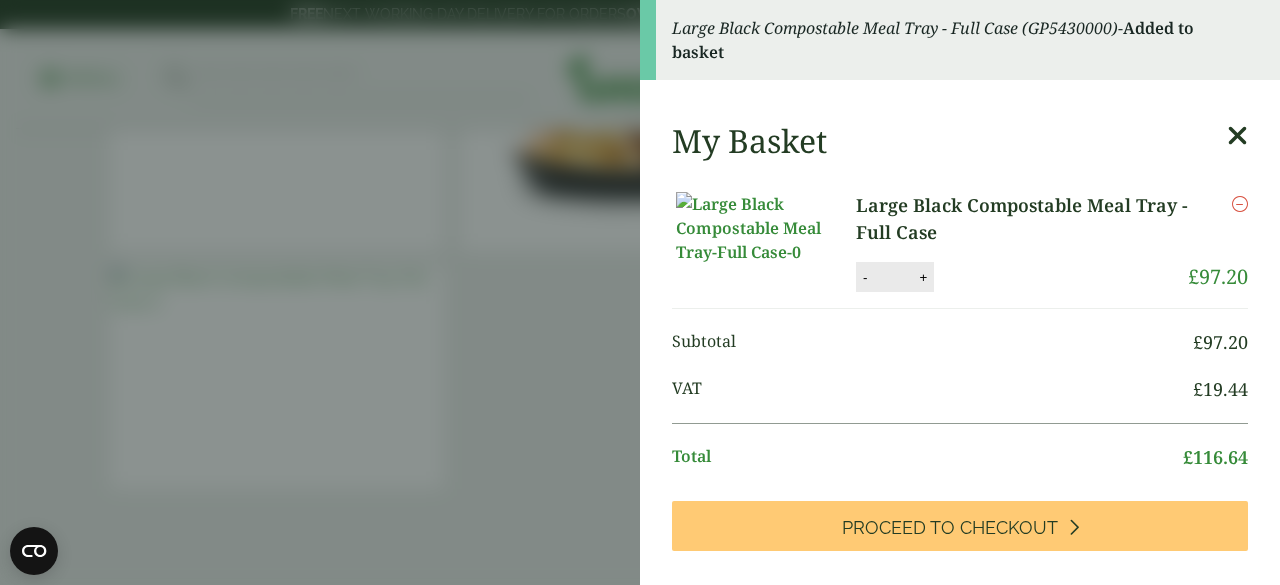 click at bounding box center (1240, 204) 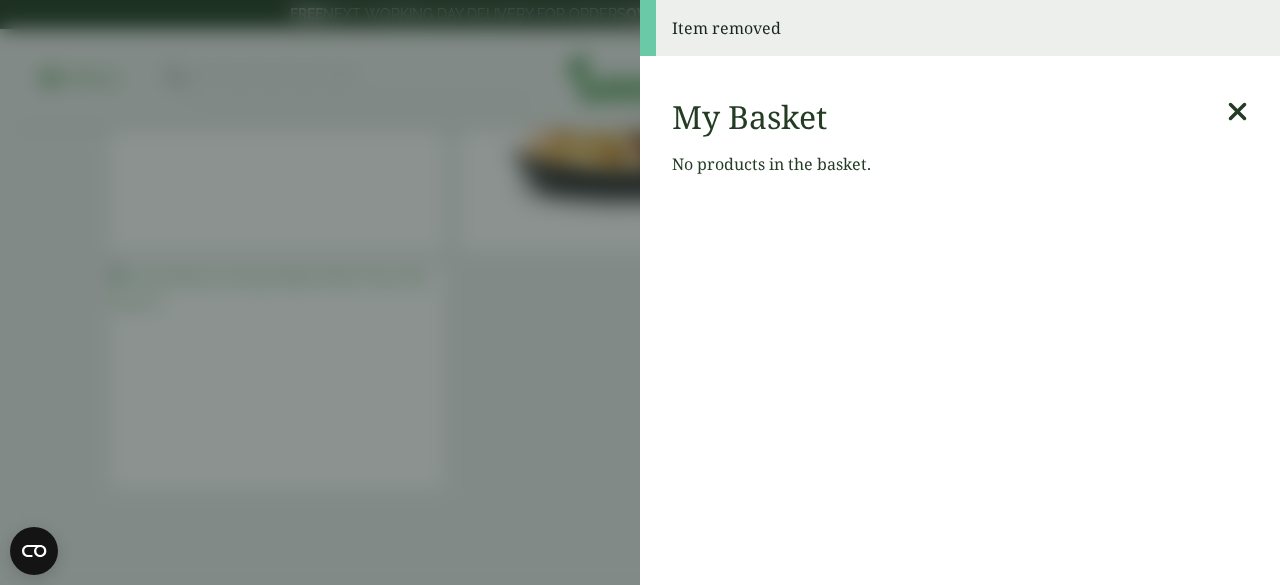click at bounding box center [1237, 112] 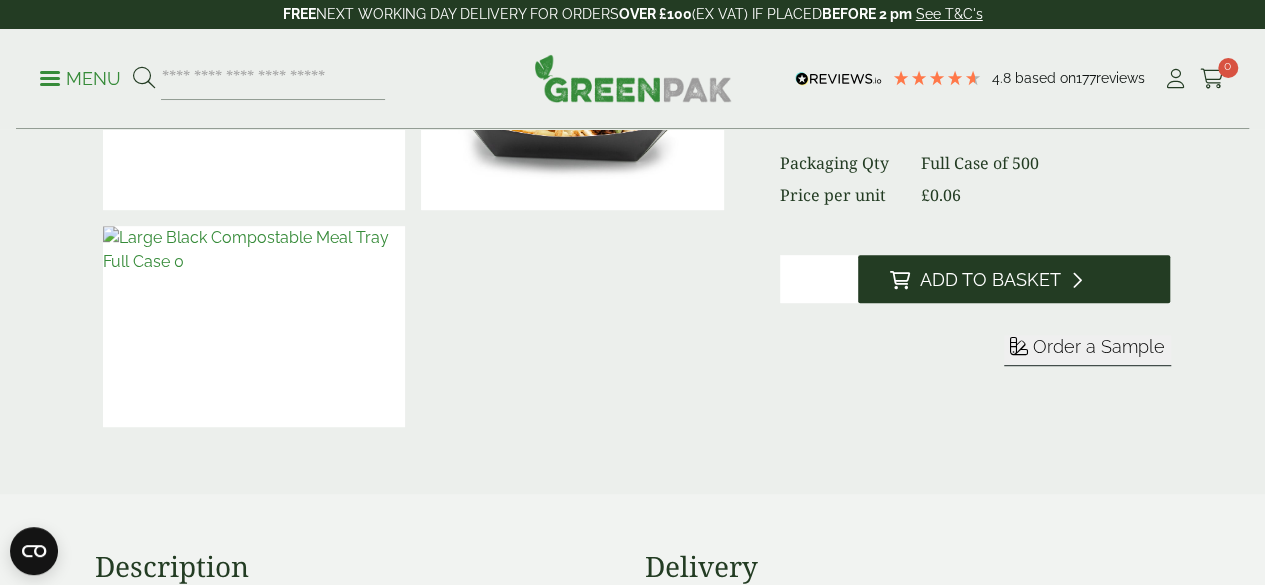 click on "Add to Basket" at bounding box center (990, 280) 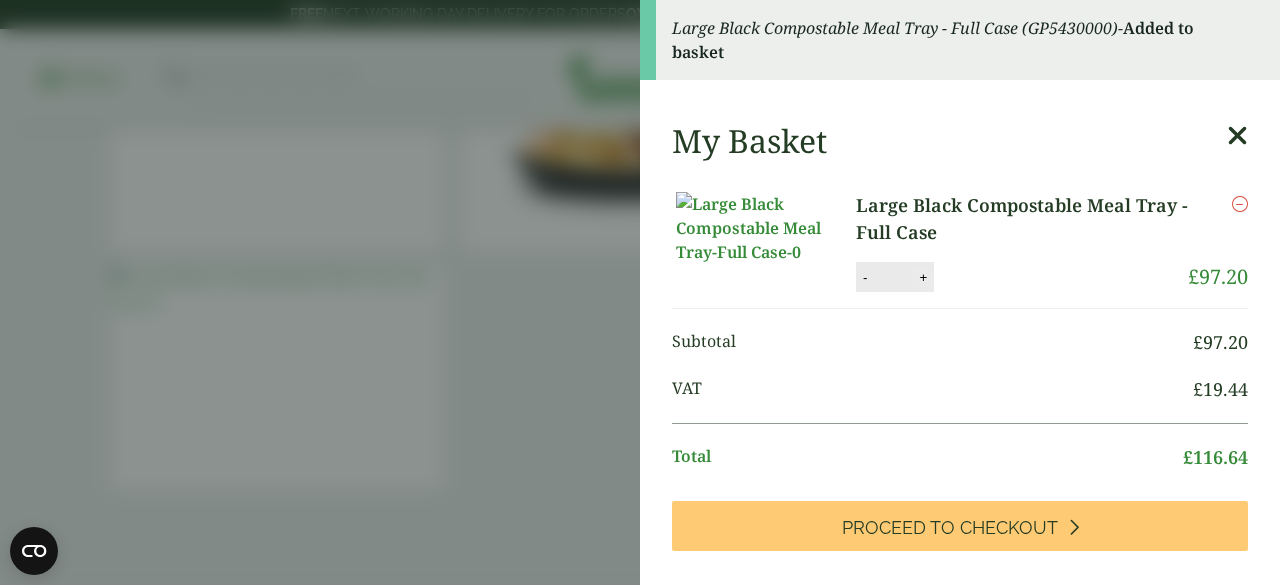 click on "+" at bounding box center (923, 277) 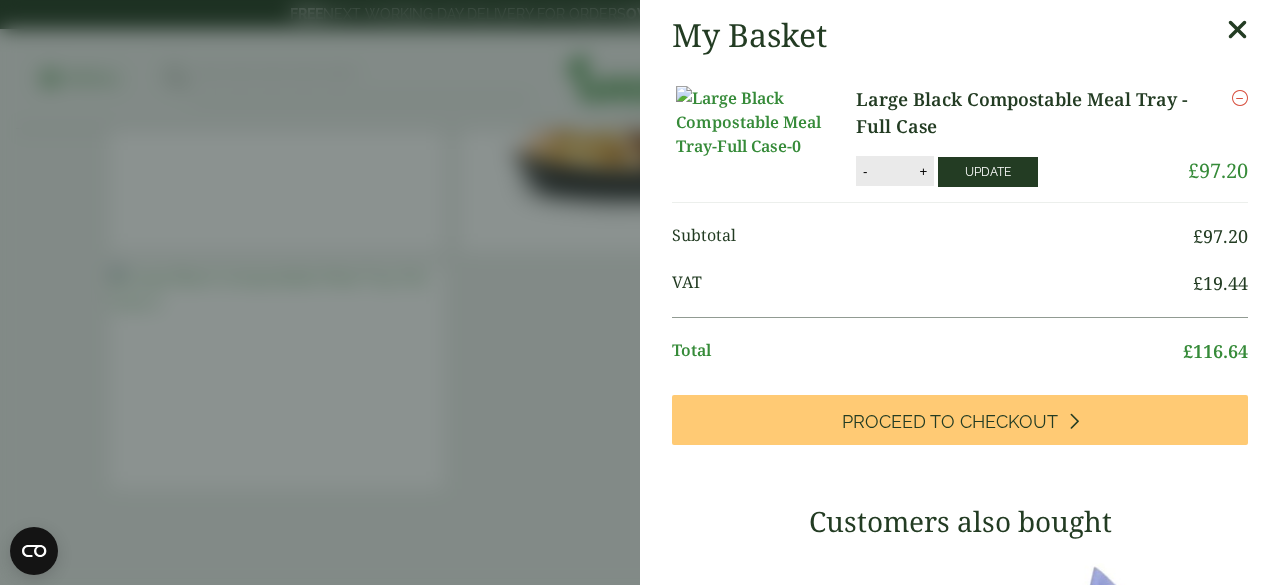 click on "Update" at bounding box center [988, 172] 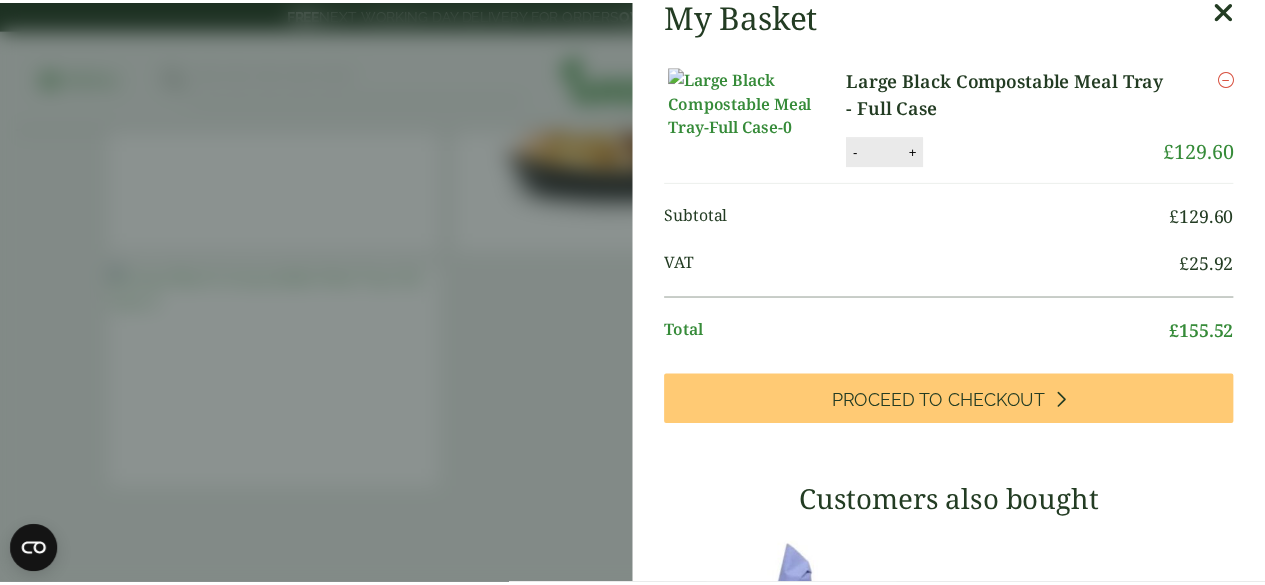 scroll, scrollTop: 0, scrollLeft: 0, axis: both 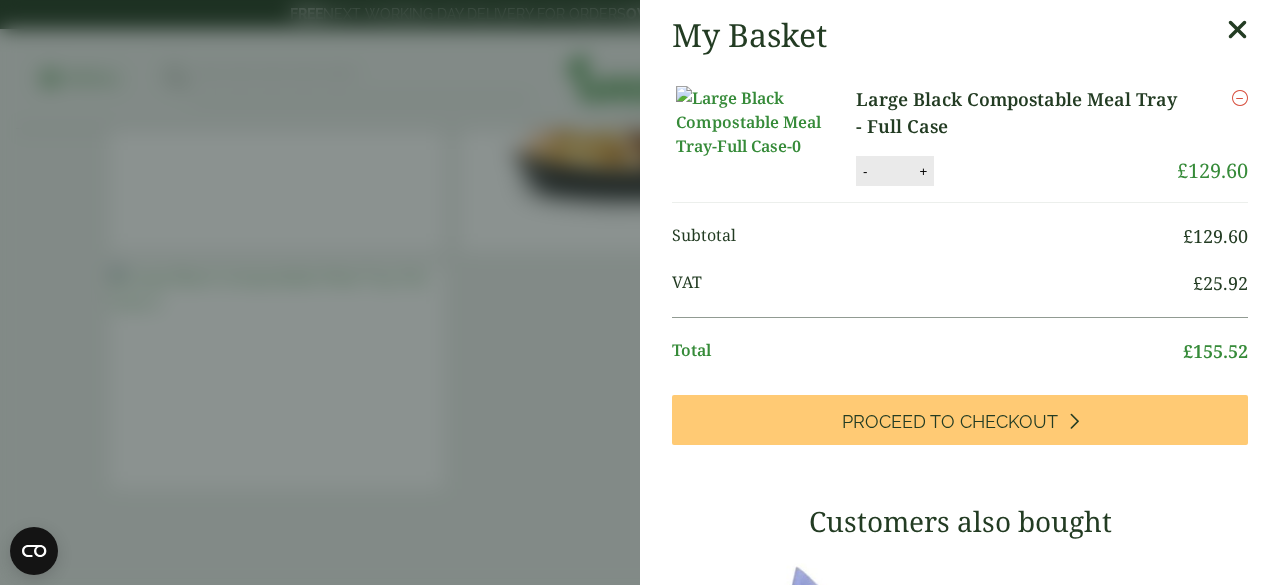 click at bounding box center [1237, 30] 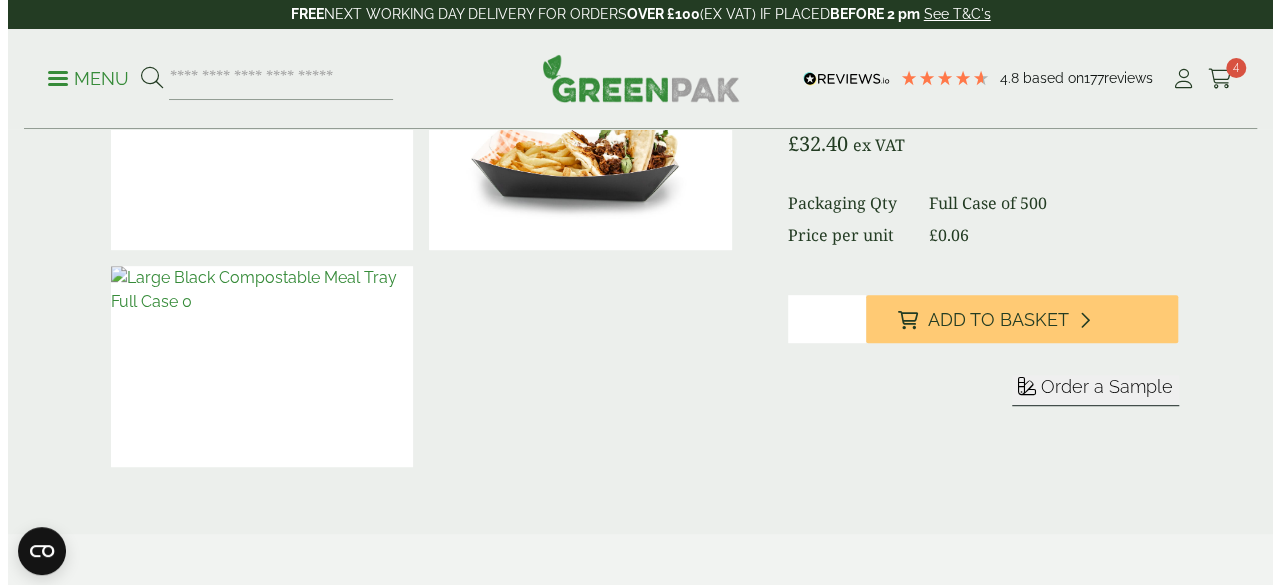 scroll, scrollTop: 292, scrollLeft: 0, axis: vertical 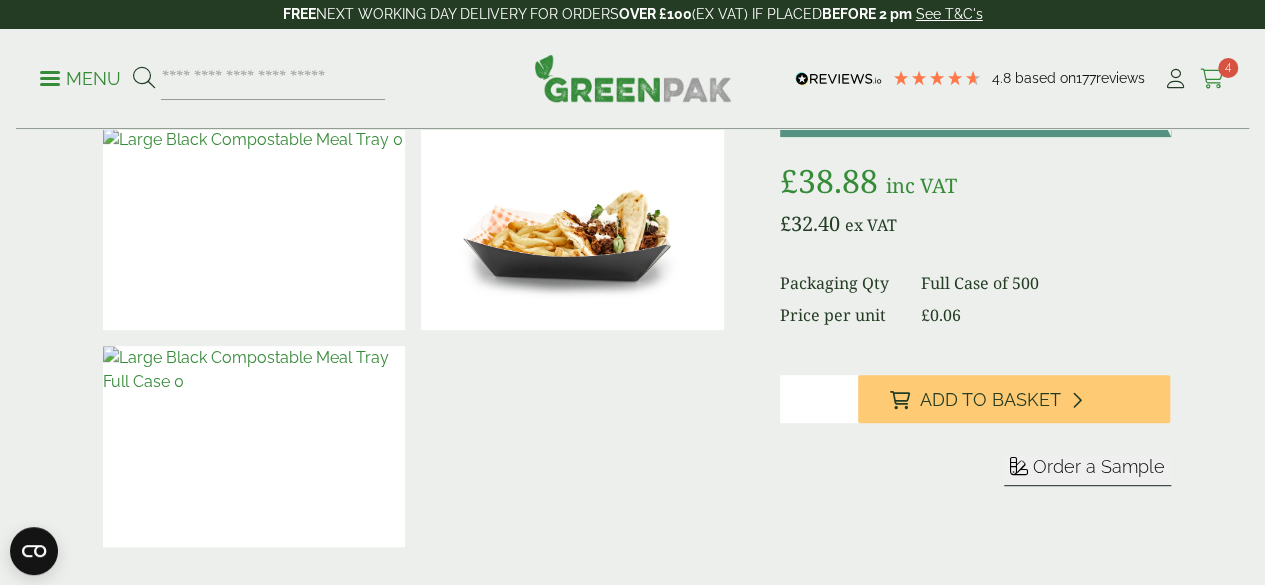 click at bounding box center [1212, 79] 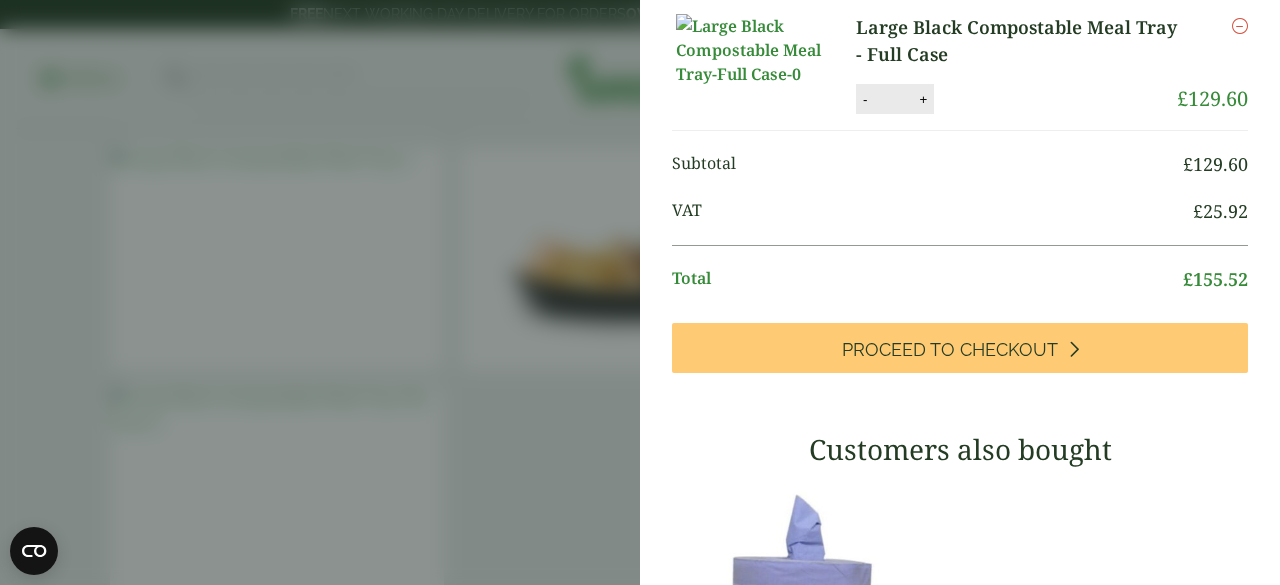 scroll, scrollTop: 0, scrollLeft: 0, axis: both 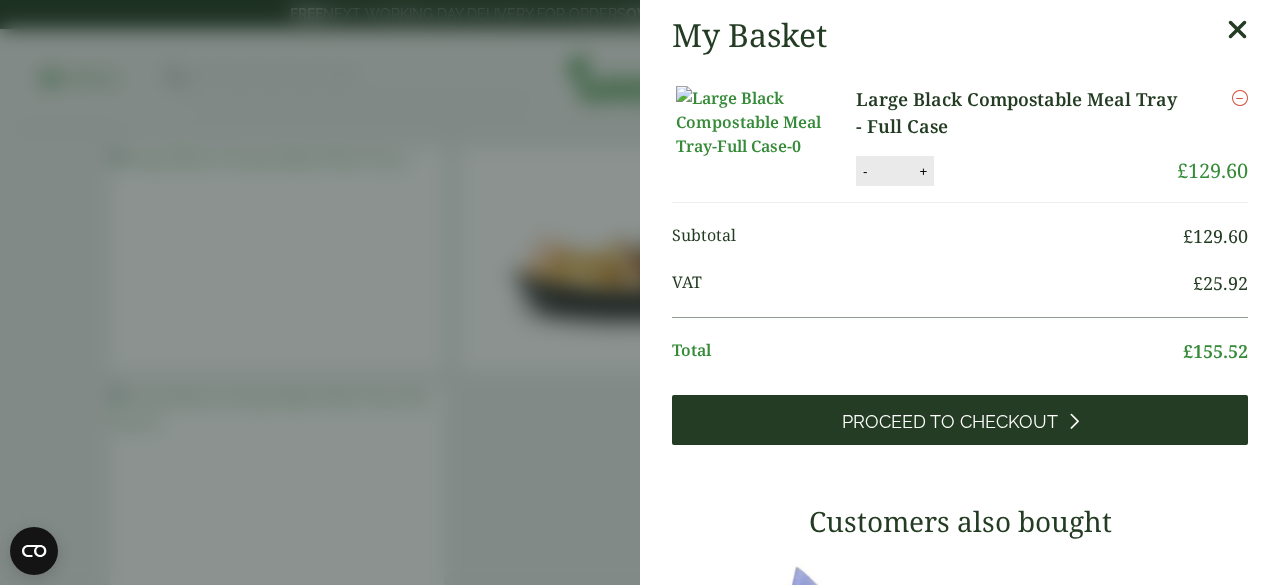 click on "Proceed to Checkout" at bounding box center (960, 420) 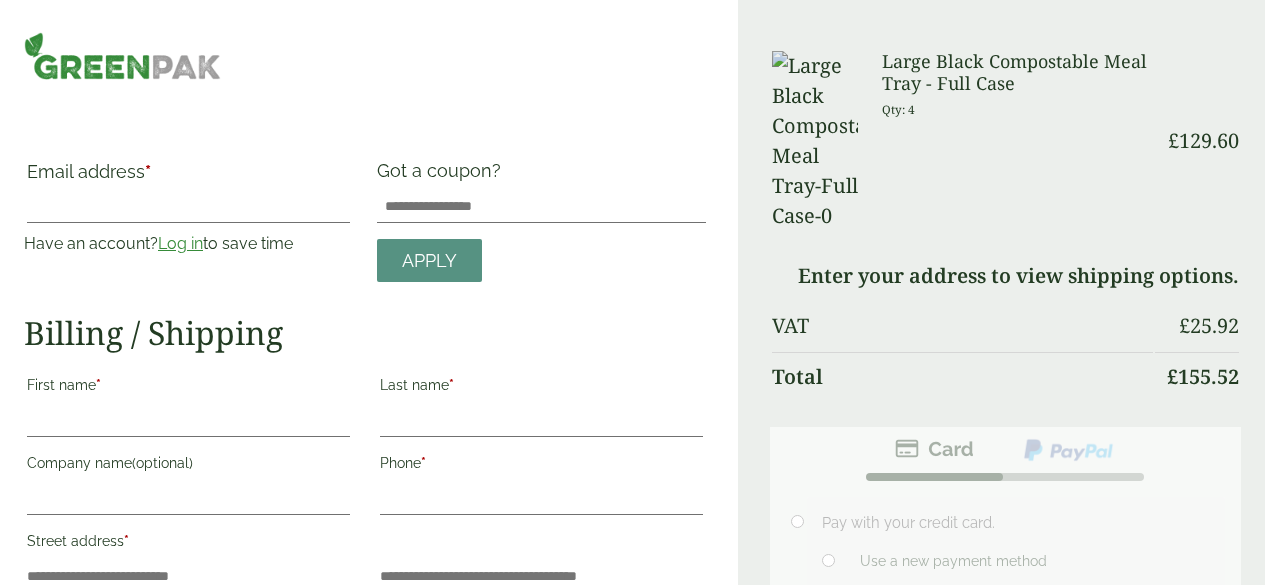 scroll, scrollTop: 0, scrollLeft: 0, axis: both 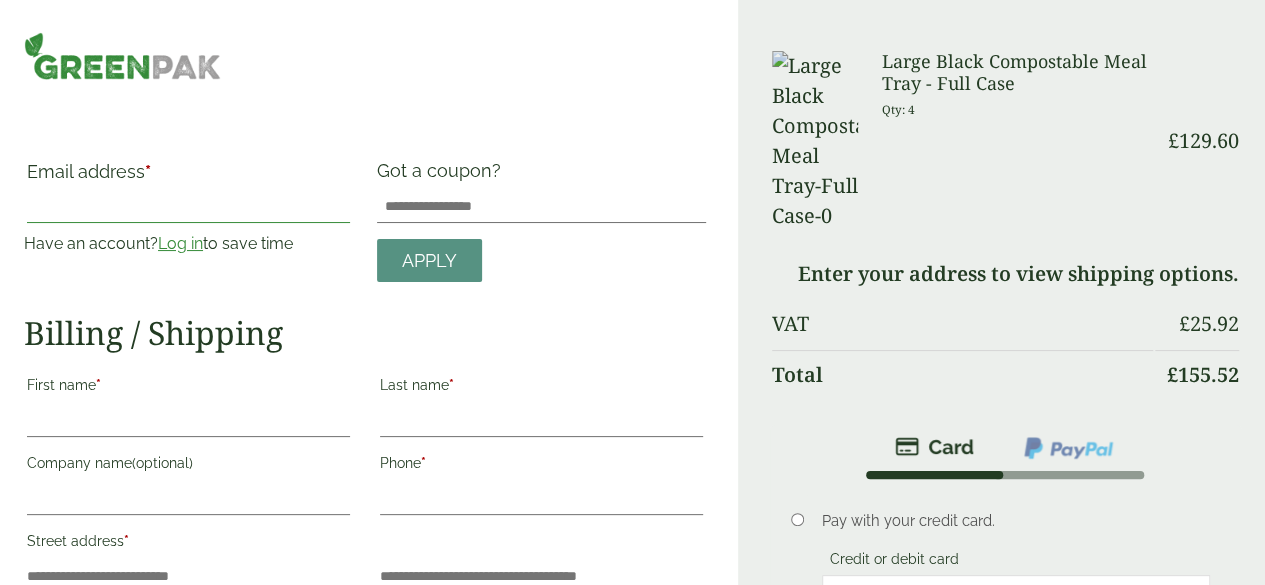 click on "Email address  *" at bounding box center [188, 207] 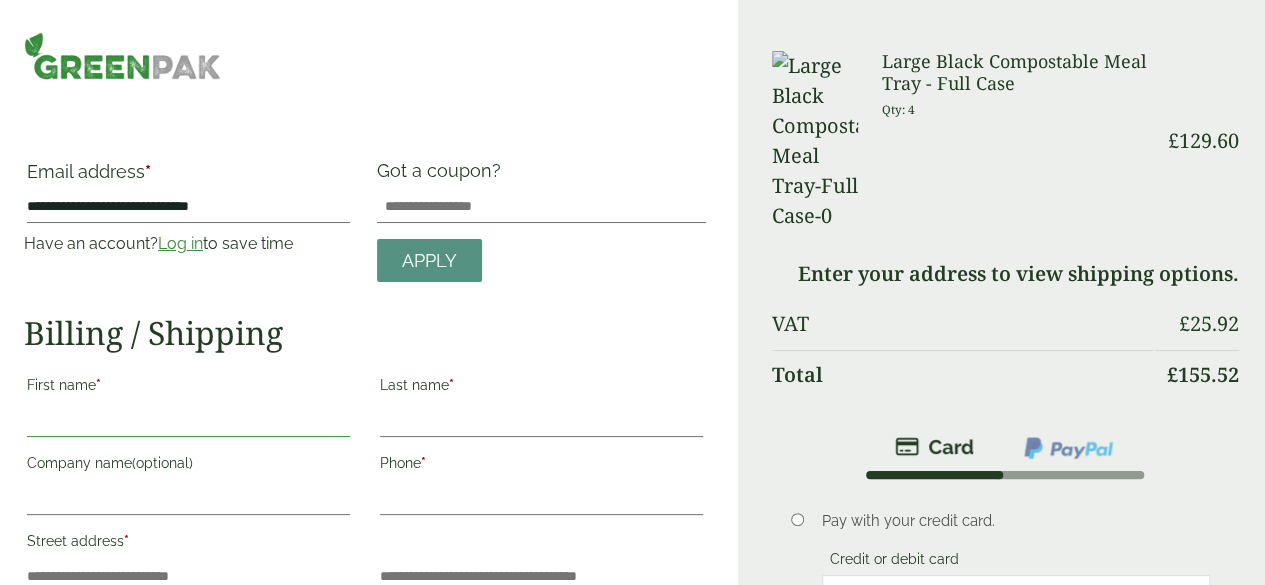 type on "*******" 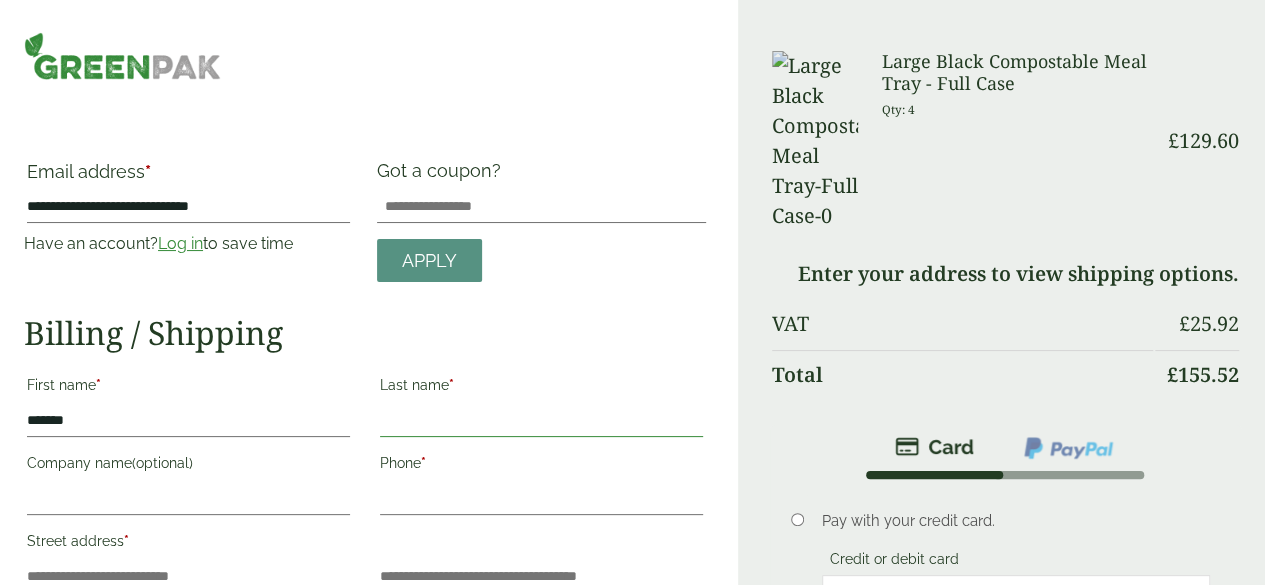 type on "******" 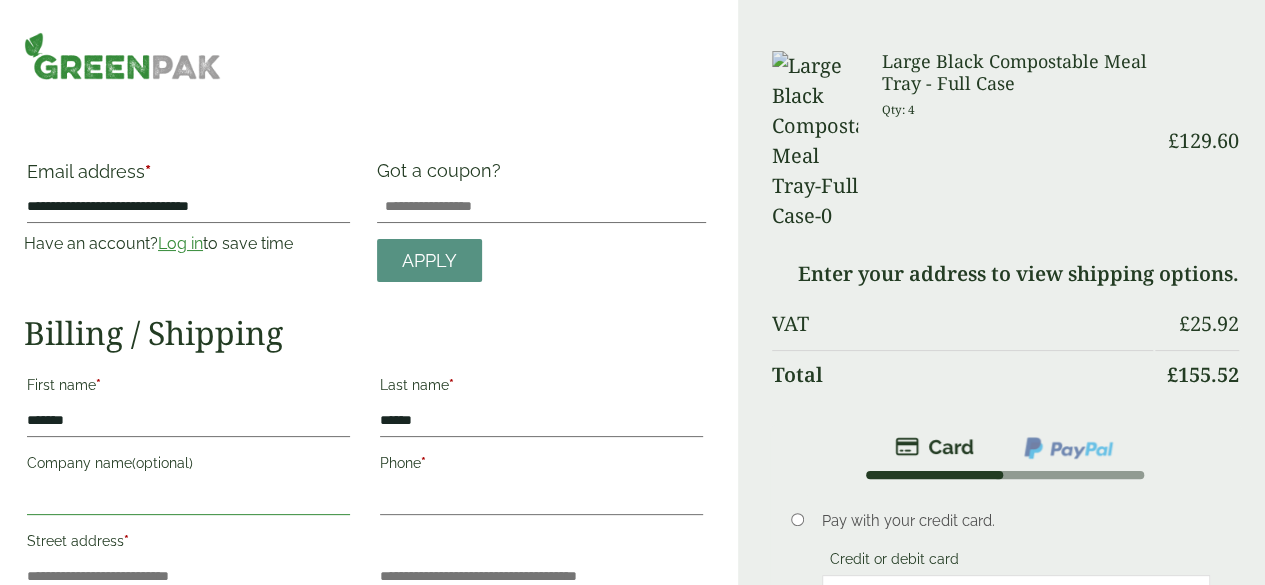 type on "**********" 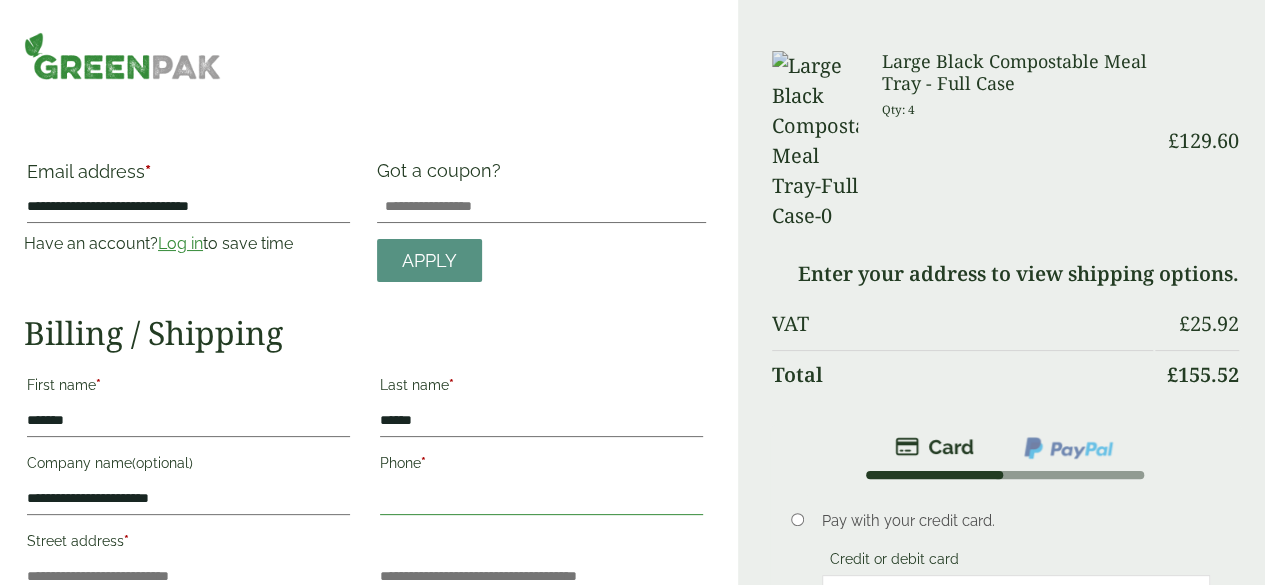 type on "**********" 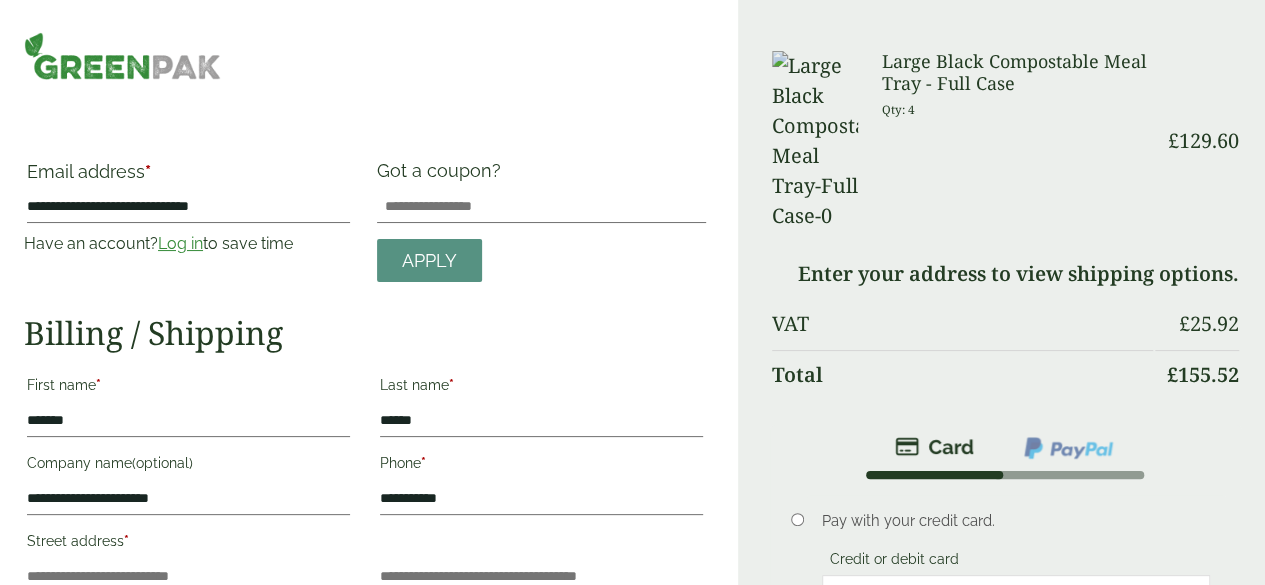 type on "**********" 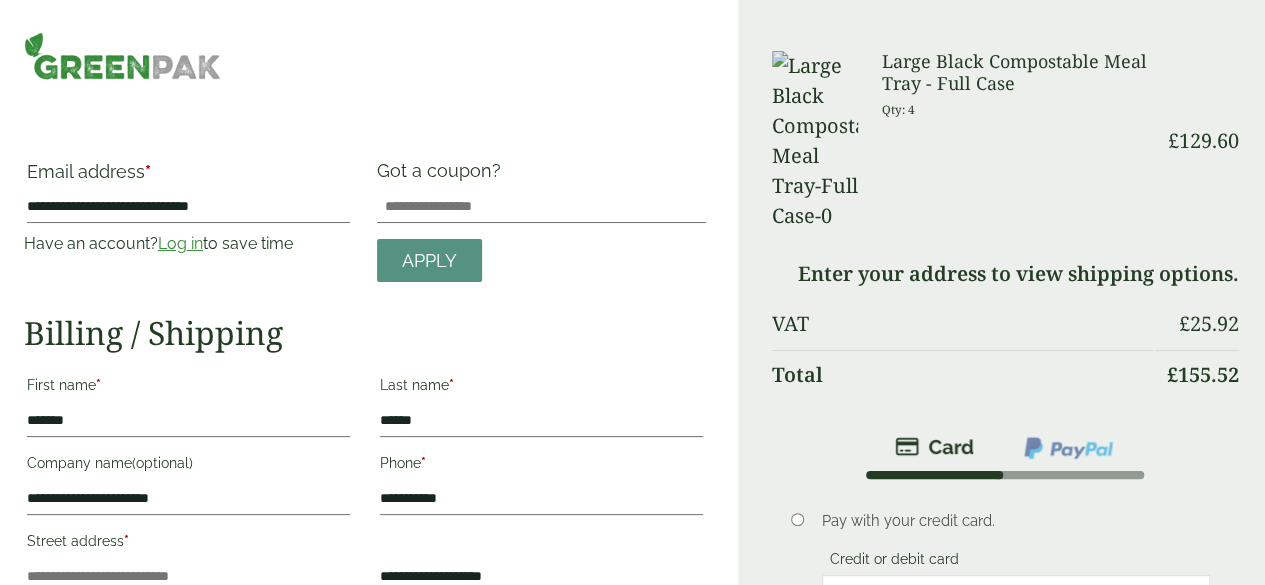 type on "*********" 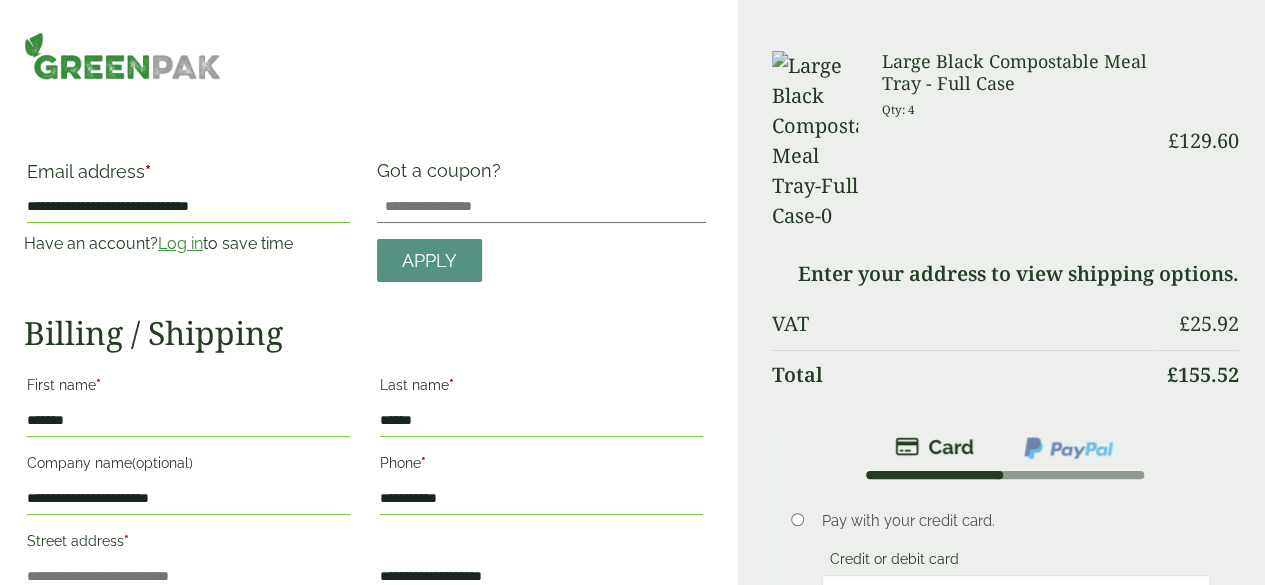 scroll, scrollTop: 439, scrollLeft: 0, axis: vertical 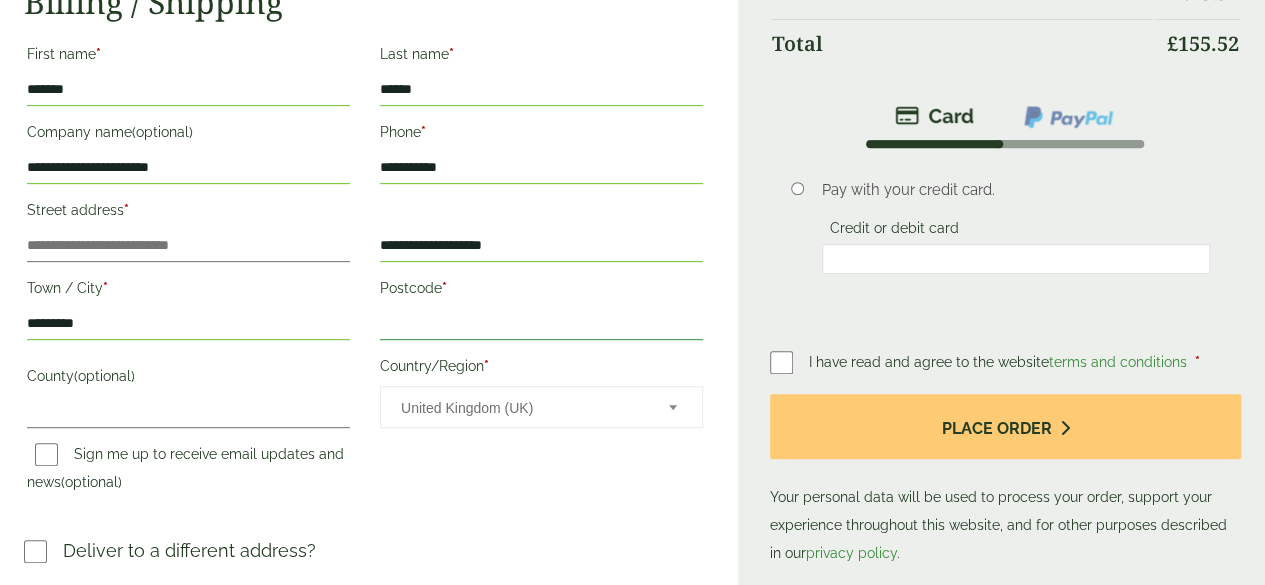 click on "Postcode  *" at bounding box center (541, 324) 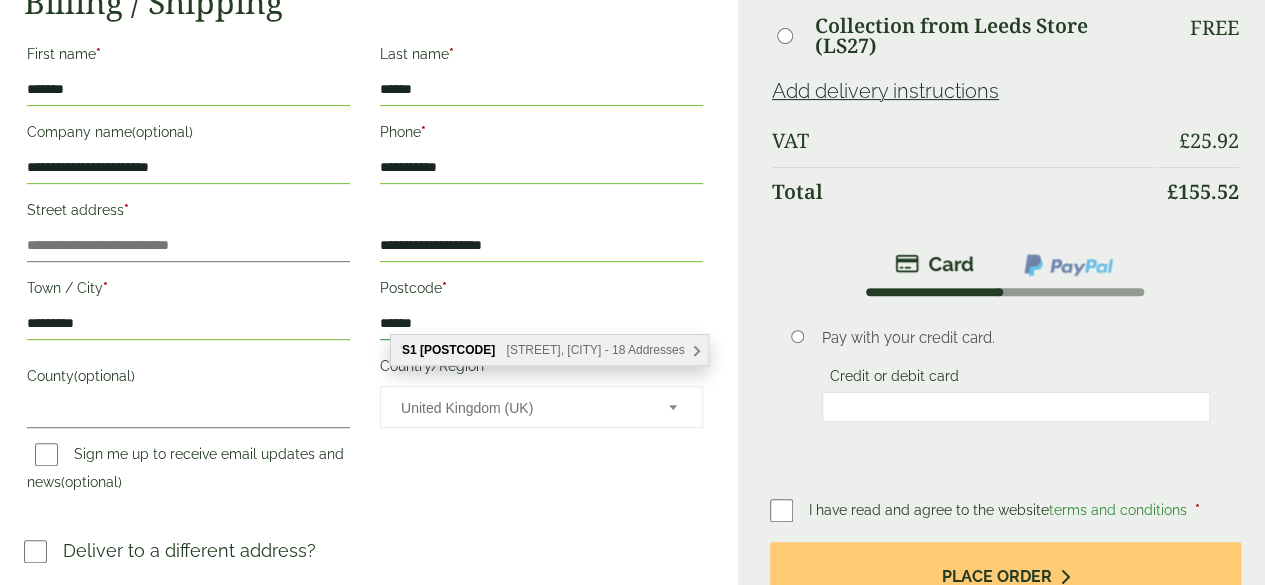 type on "******" 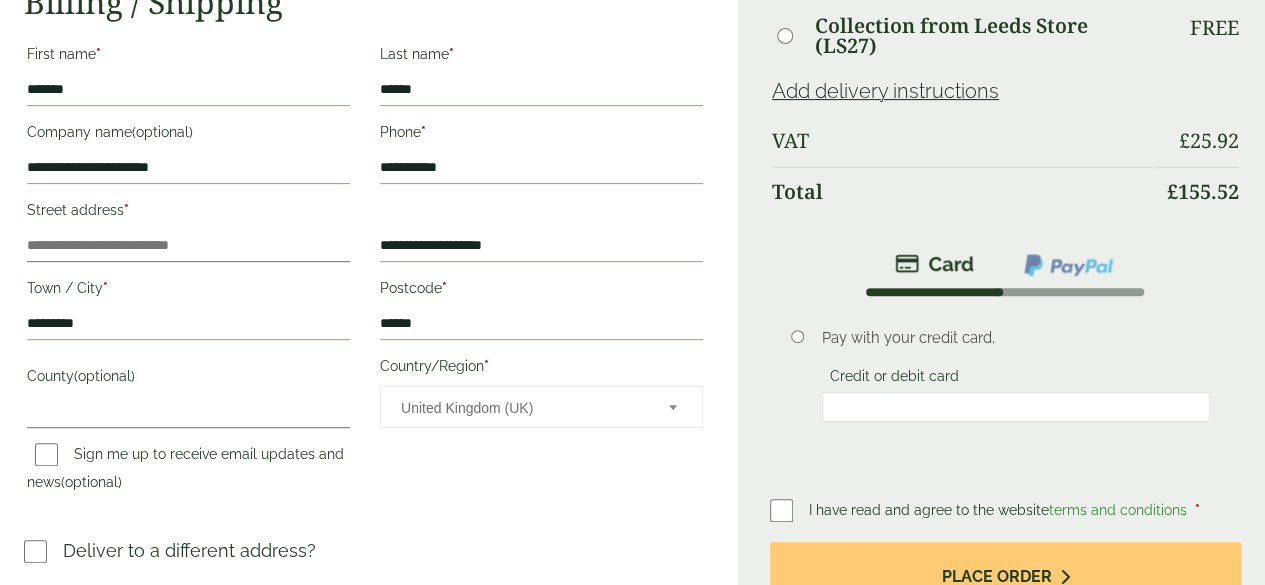click on "**********" at bounding box center (365, 271) 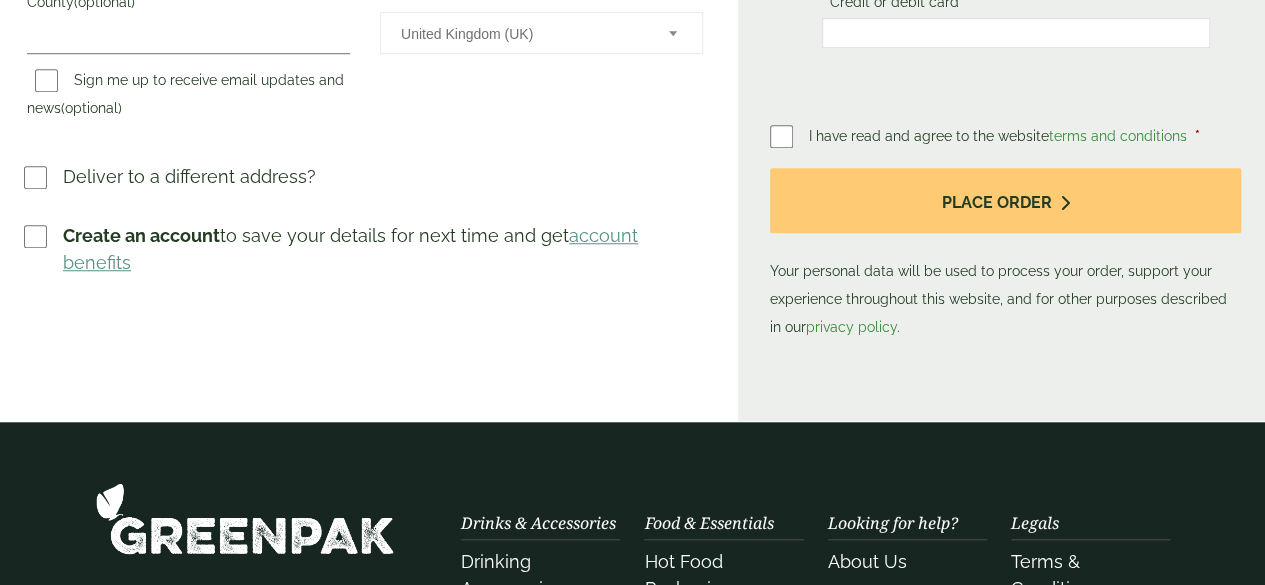 scroll, scrollTop: 716, scrollLeft: 0, axis: vertical 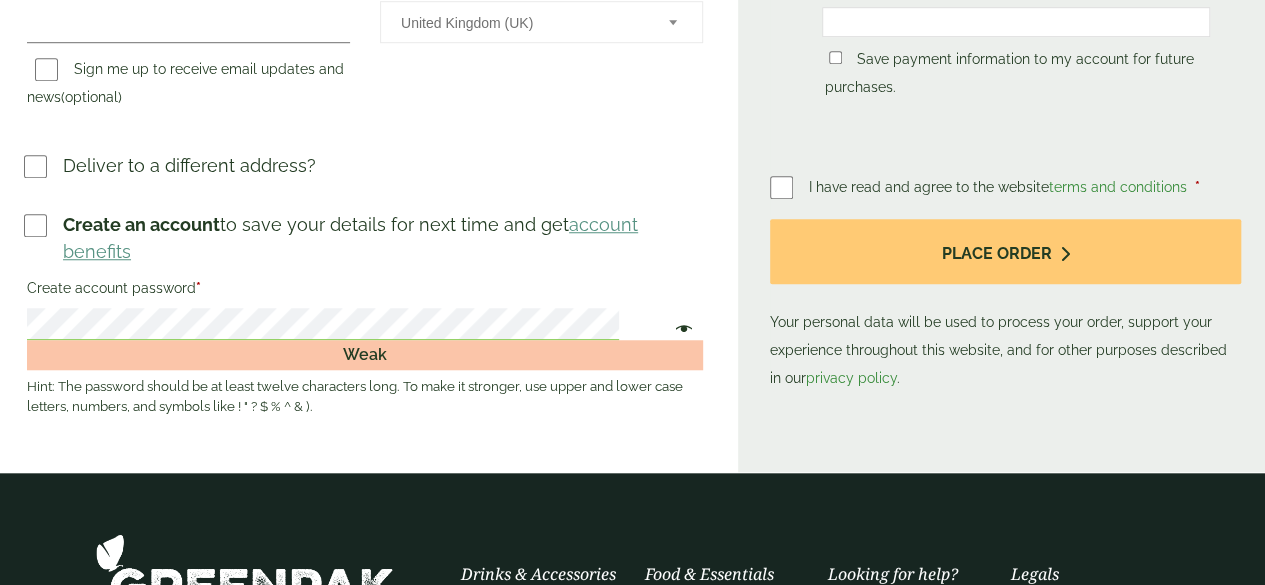 click at bounding box center (679, 331) 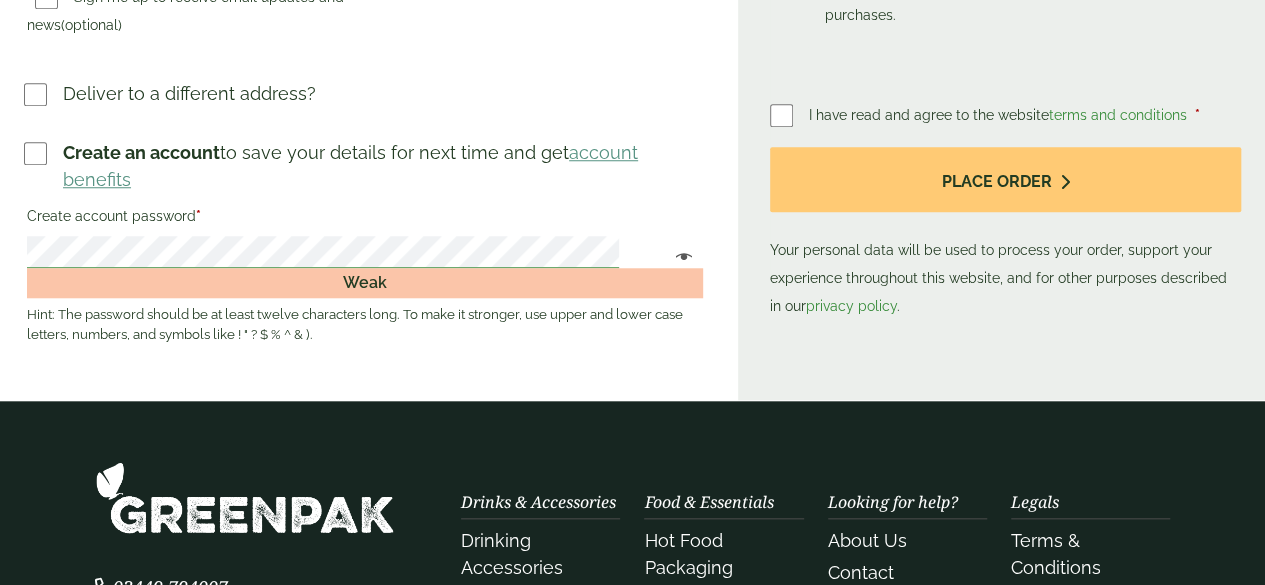 scroll, scrollTop: 795, scrollLeft: 0, axis: vertical 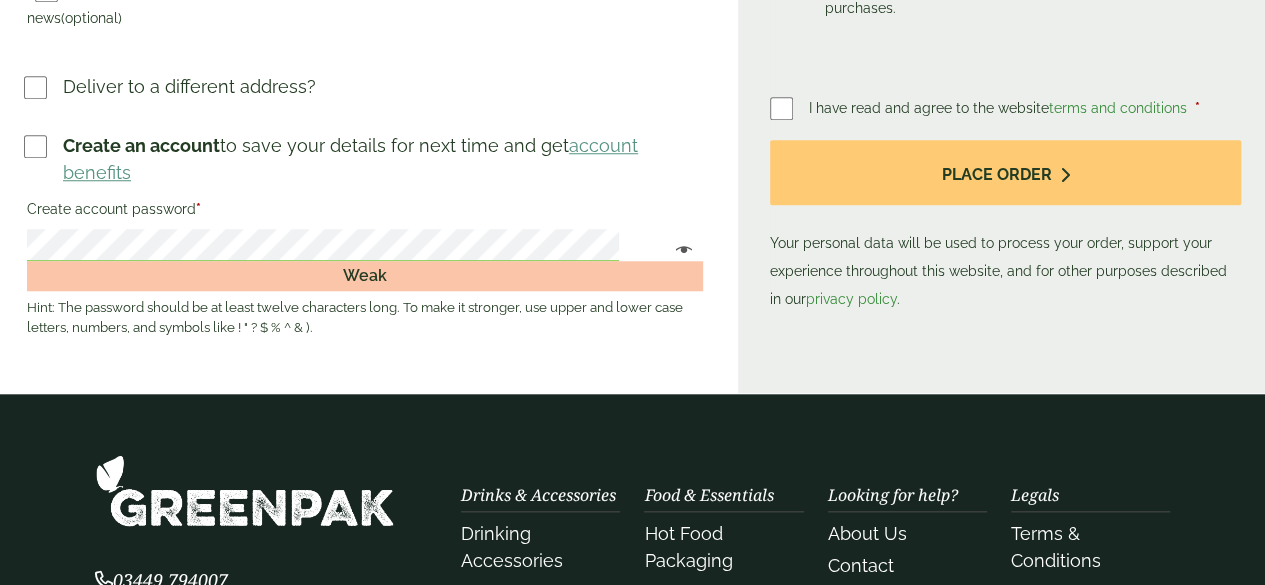 click on "account benefits" at bounding box center (350, 159) 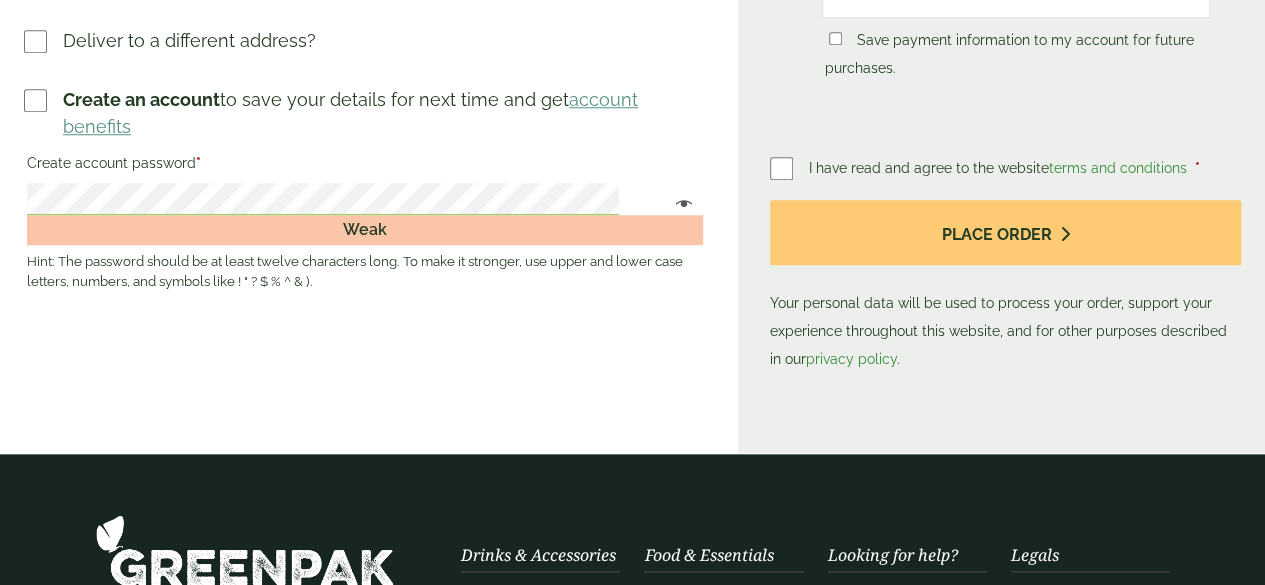 scroll, scrollTop: 836, scrollLeft: 0, axis: vertical 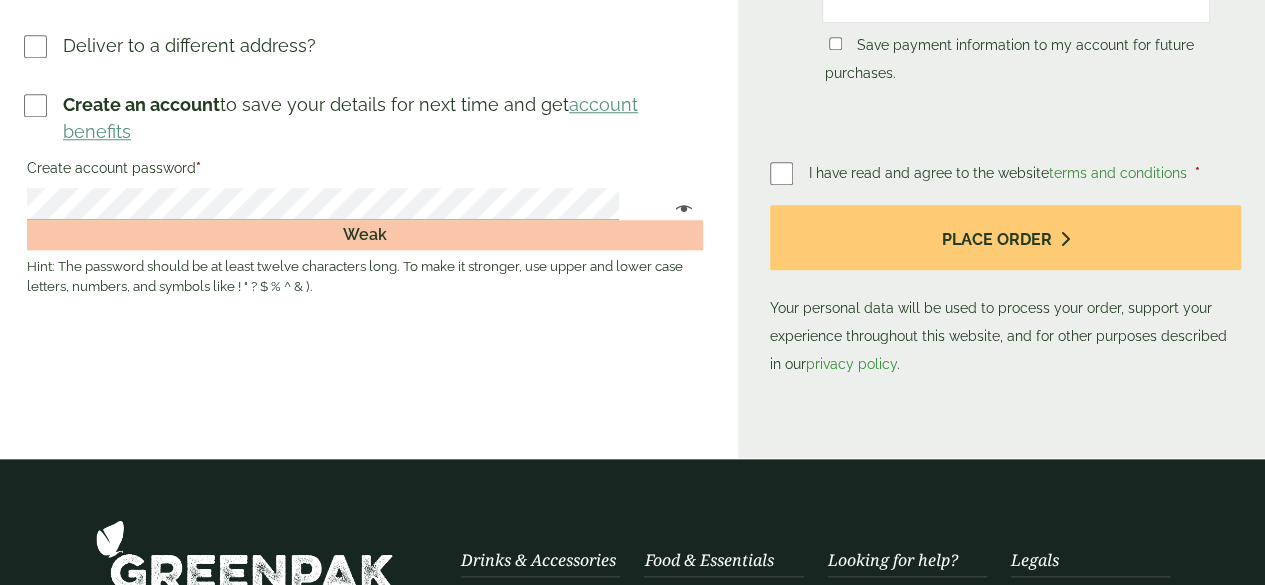 click on "account benefits" at bounding box center (350, 118) 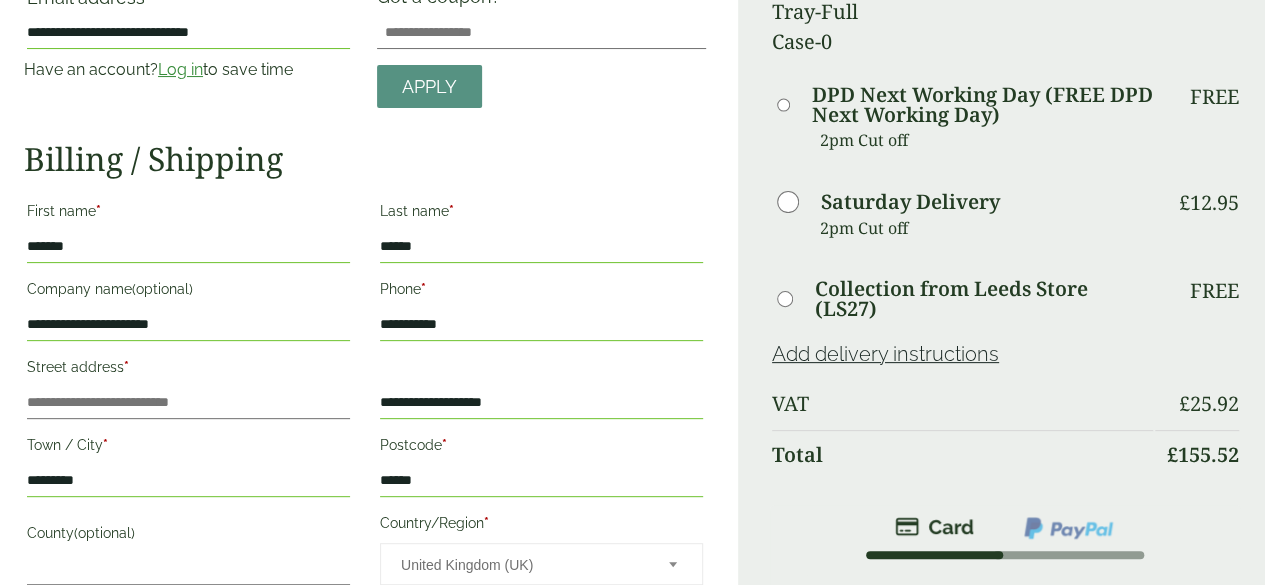 scroll, scrollTop: 0, scrollLeft: 0, axis: both 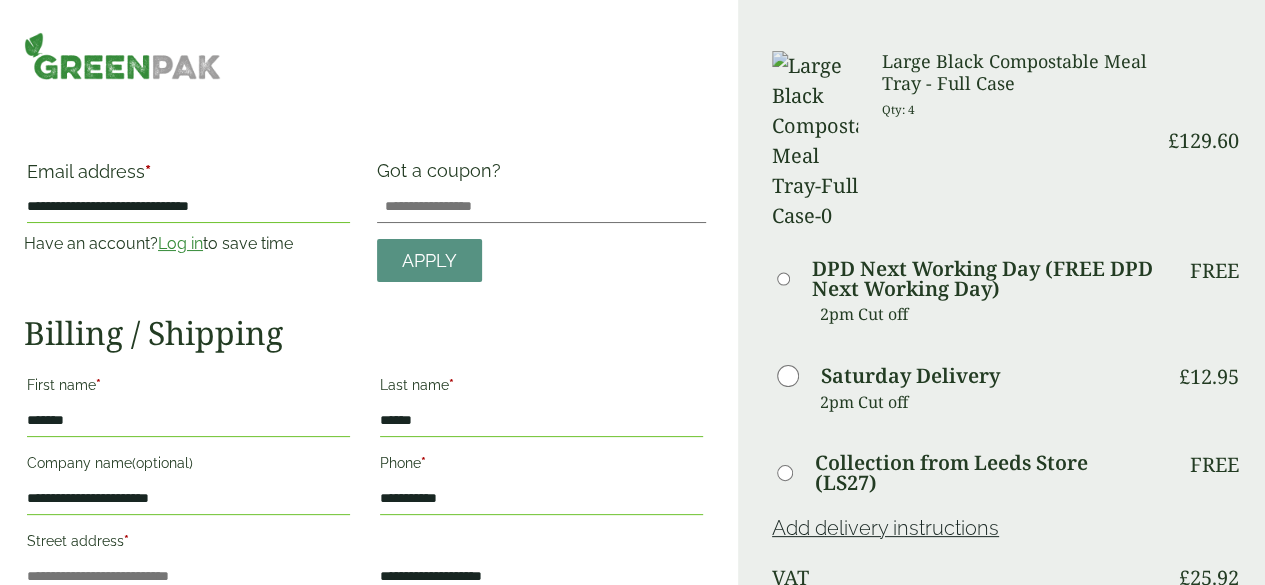 click on "Log in" at bounding box center [180, 243] 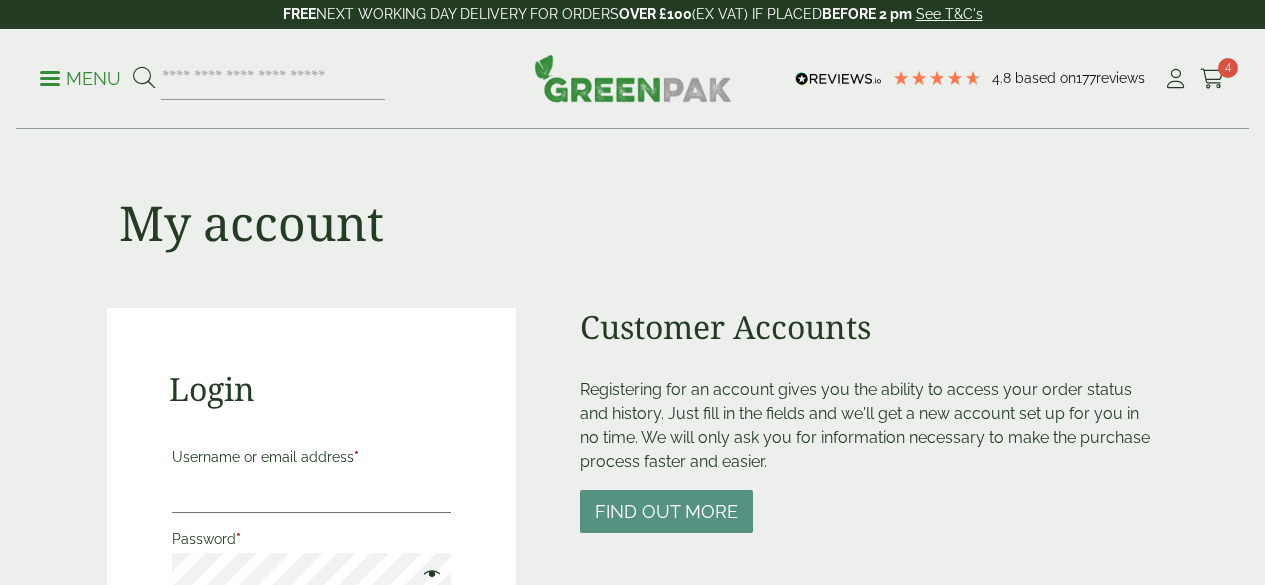 scroll, scrollTop: 0, scrollLeft: 0, axis: both 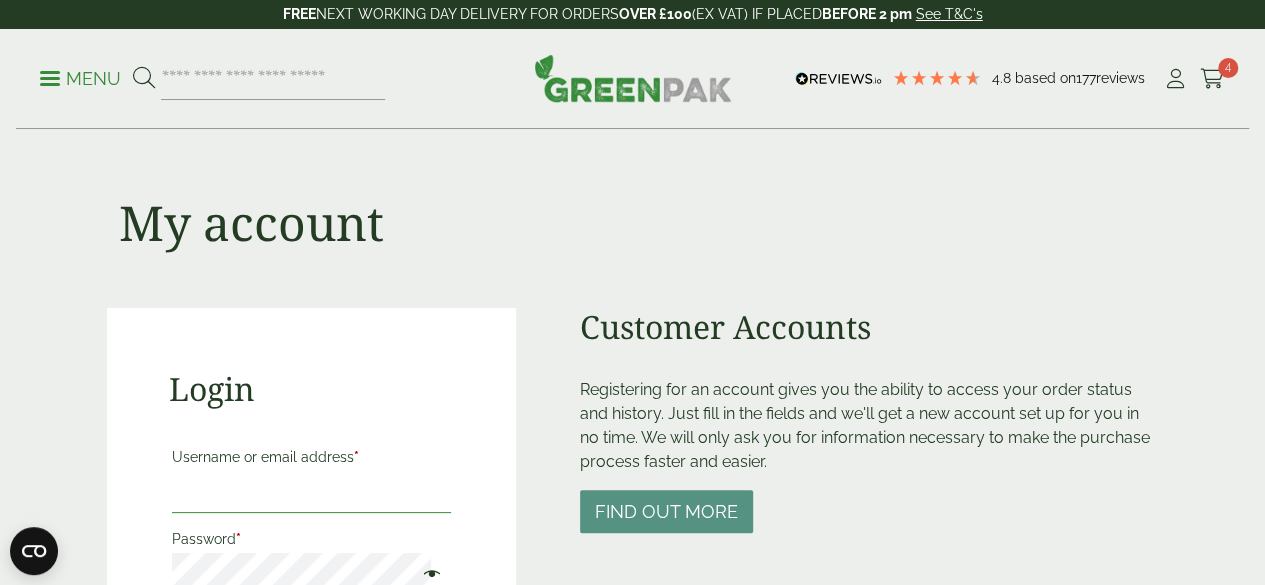 click on "Username or email address  *" at bounding box center [312, 492] 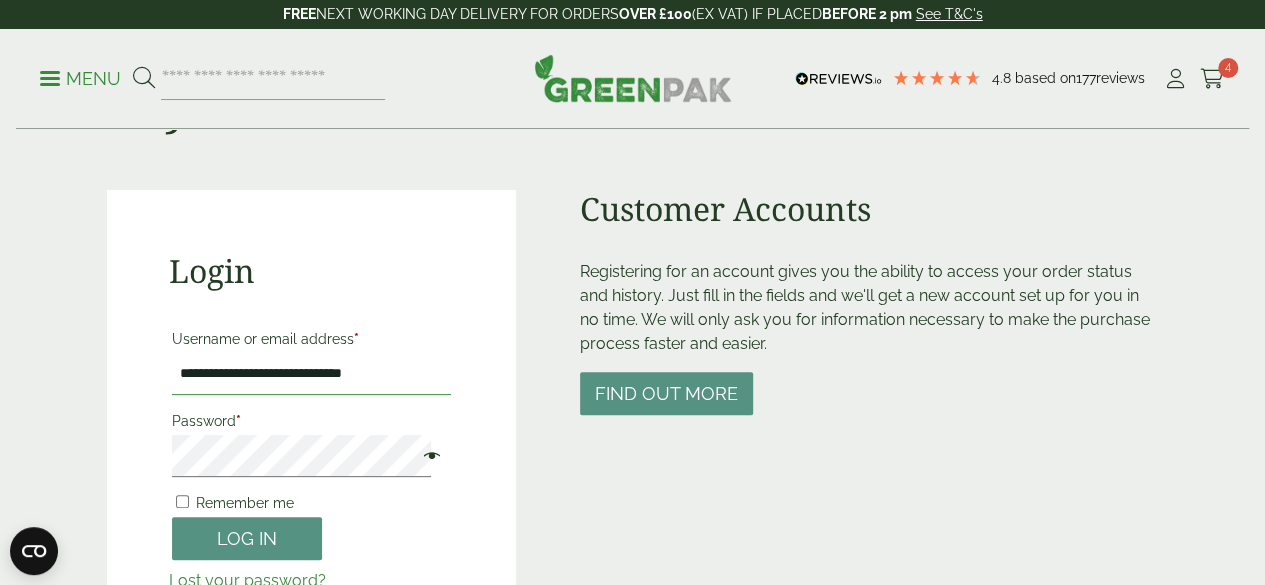 scroll, scrollTop: 208, scrollLeft: 0, axis: vertical 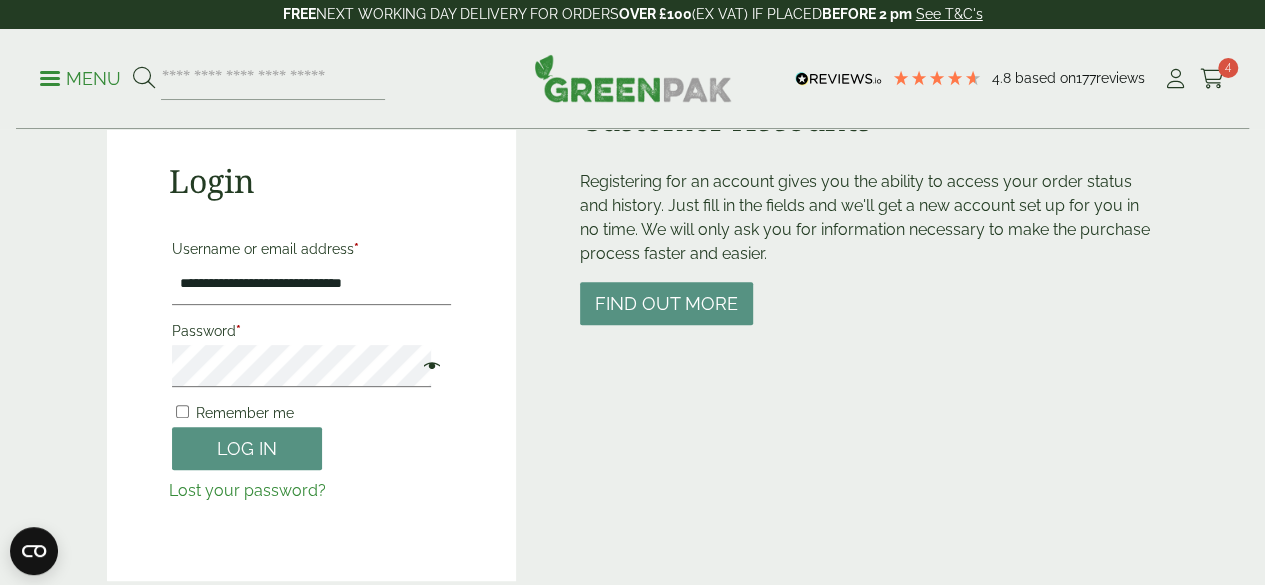 click at bounding box center (427, 368) 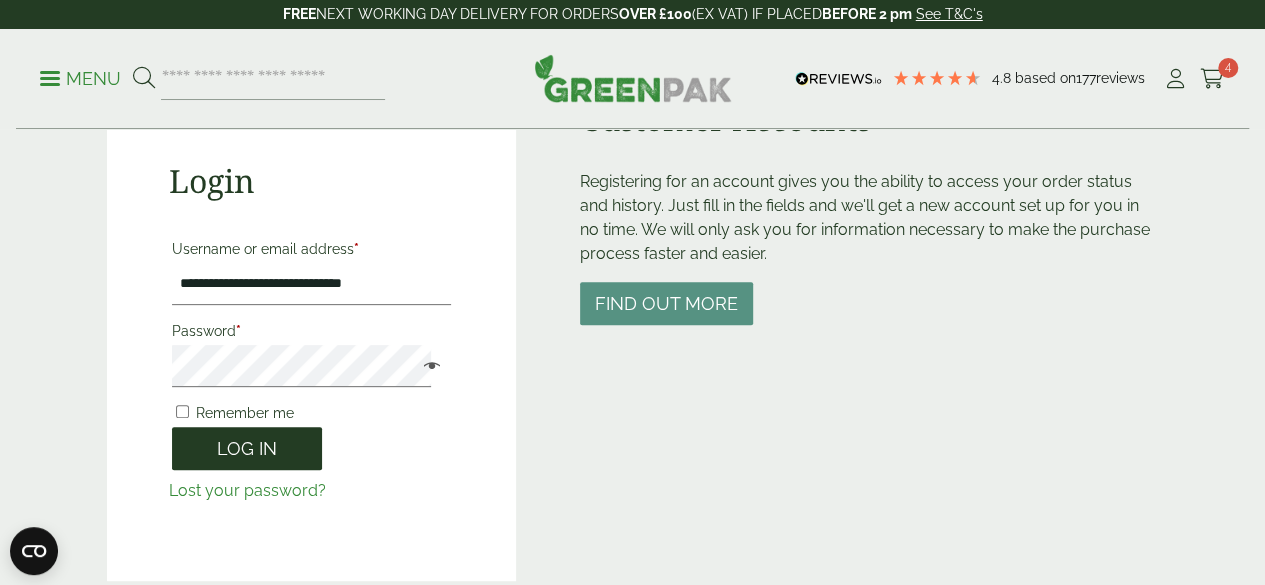 click on "Log in" at bounding box center [247, 448] 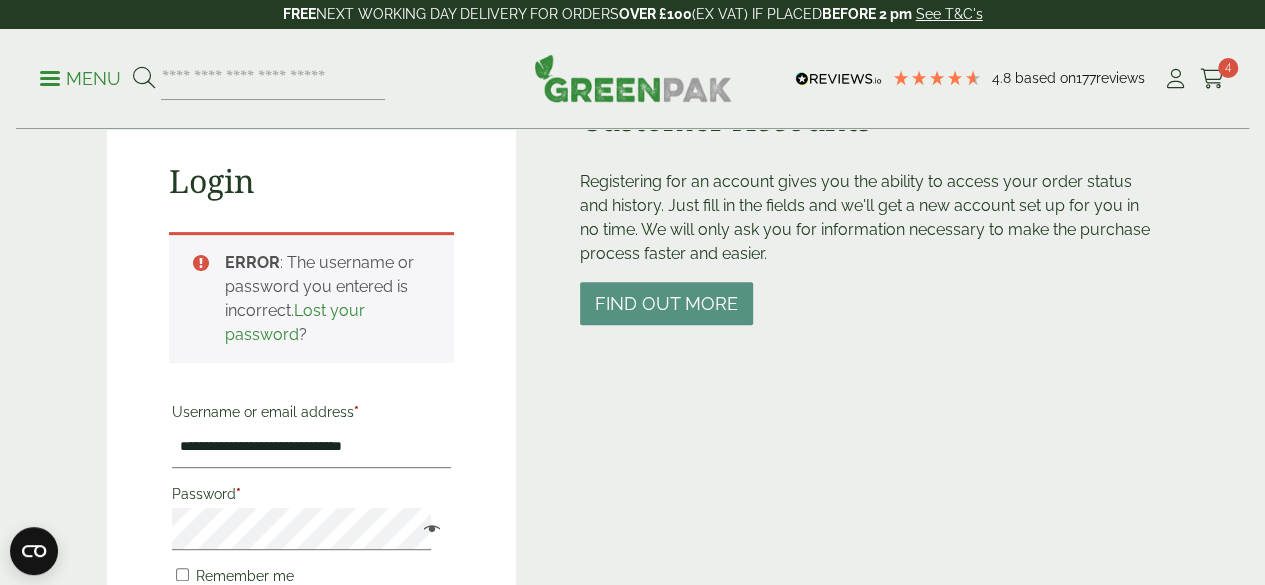 scroll, scrollTop: 440, scrollLeft: 0, axis: vertical 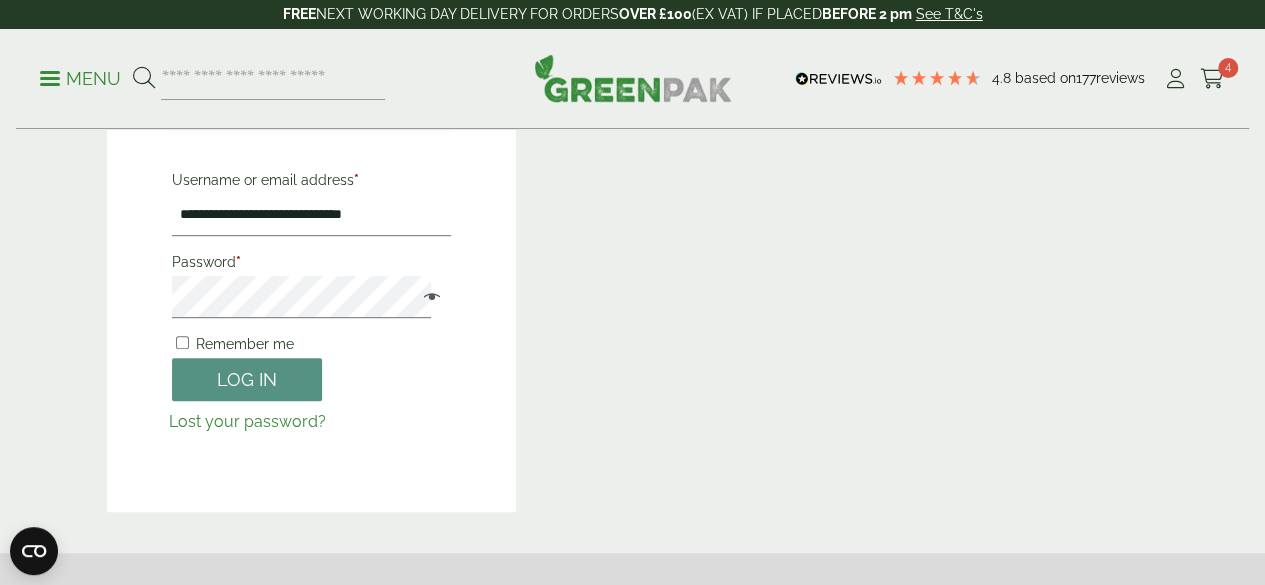 click on "Customer Accounts
Registering for an account gives you the ability to access your order status and history. Just fill in the fields and we'll get a new account set up for you in no time. We will only ask you for information necessary to make the purchase process faster and easier.
Find out more" at bounding box center [869, 190] 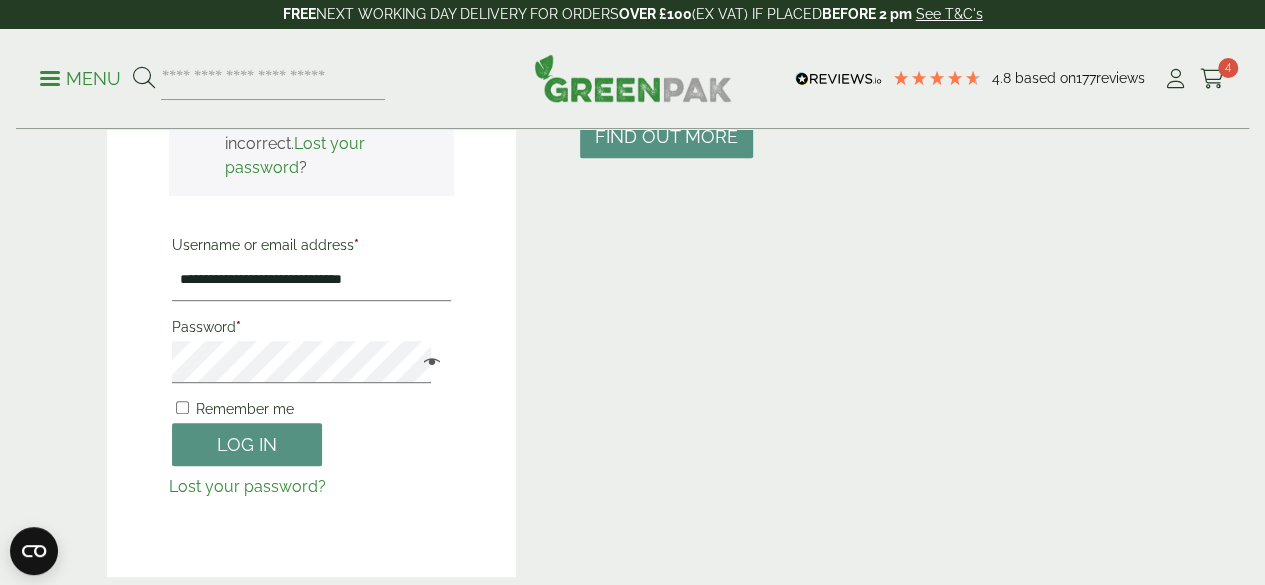 scroll, scrollTop: 400, scrollLeft: 0, axis: vertical 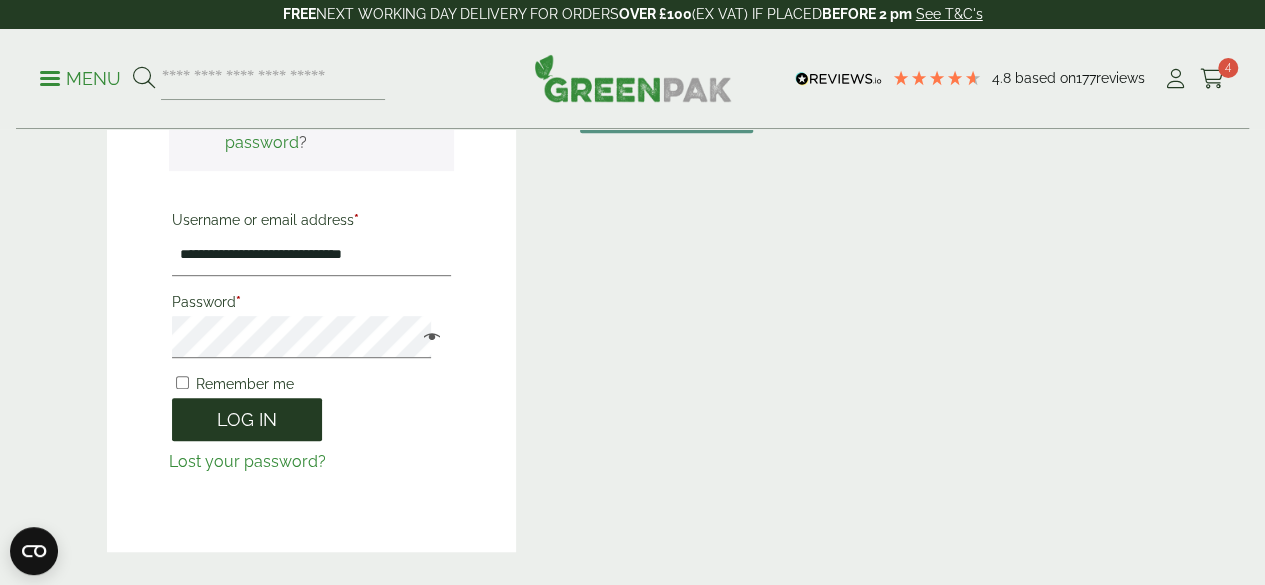 click on "Log in" at bounding box center (247, 419) 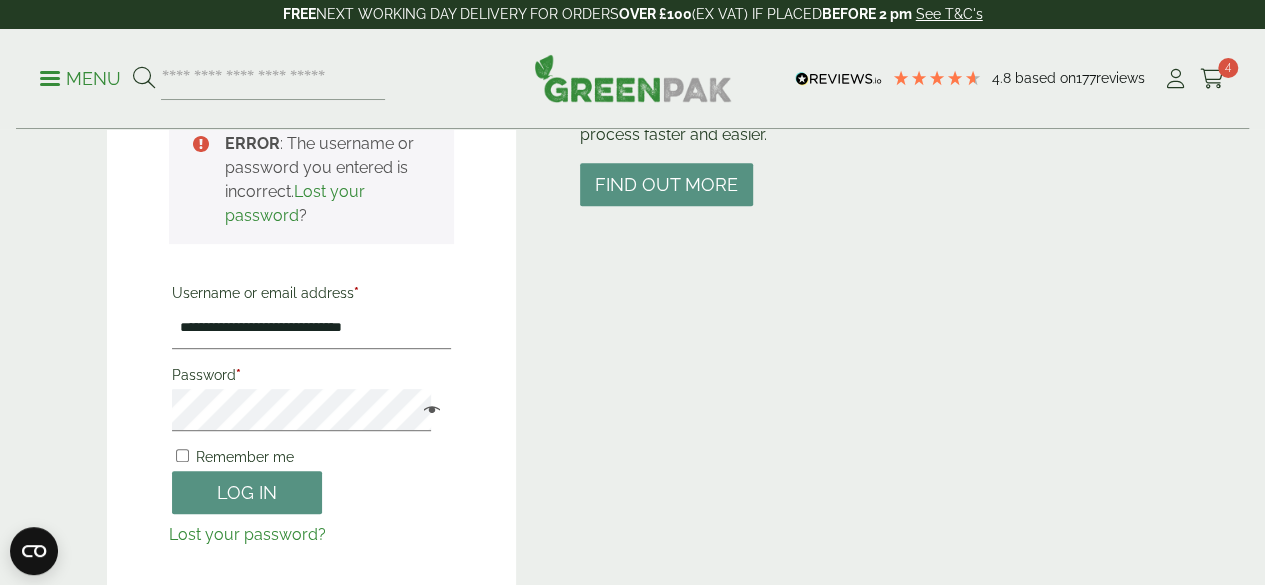 scroll, scrollTop: 338, scrollLeft: 0, axis: vertical 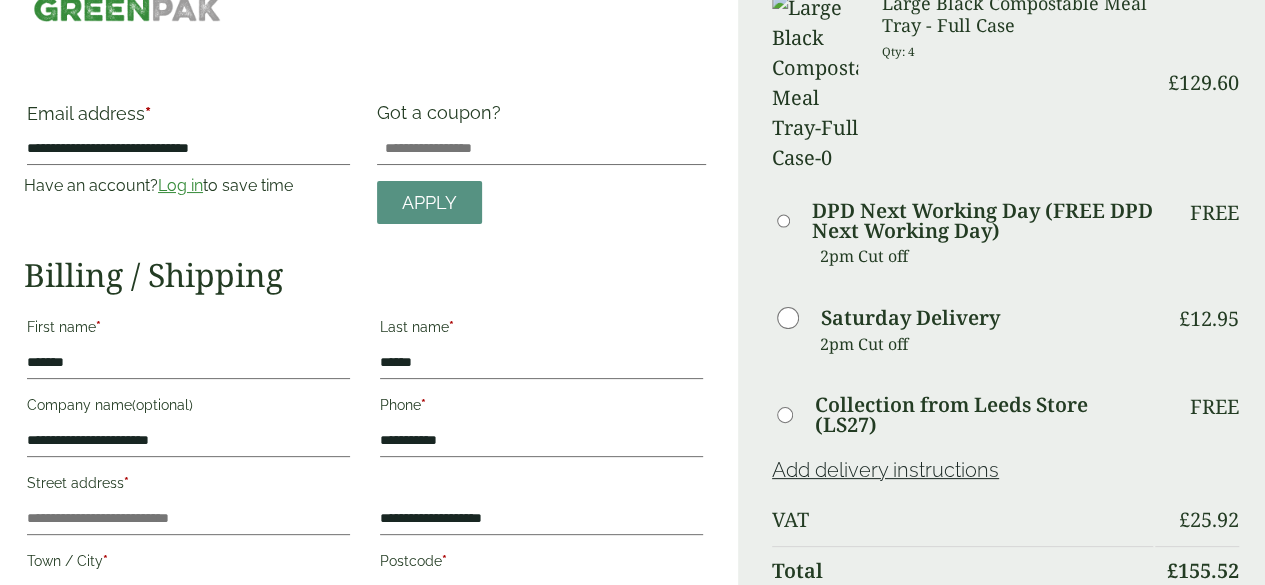 click on "Log in" at bounding box center [180, 185] 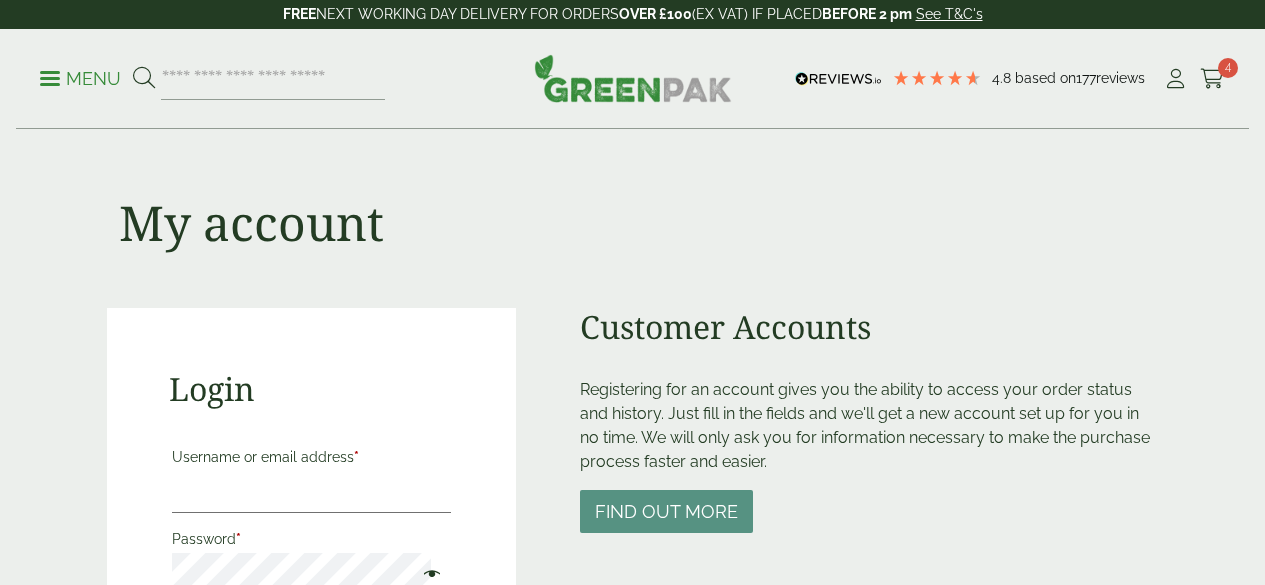scroll, scrollTop: 0, scrollLeft: 0, axis: both 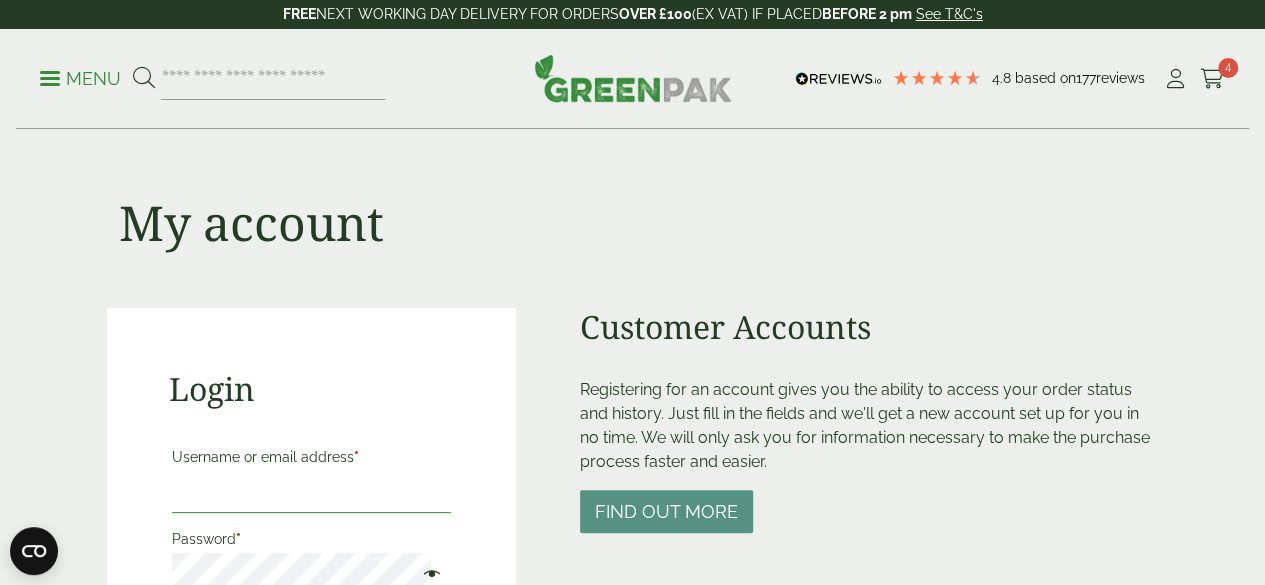 click on "Username or email address  *" at bounding box center [312, 492] 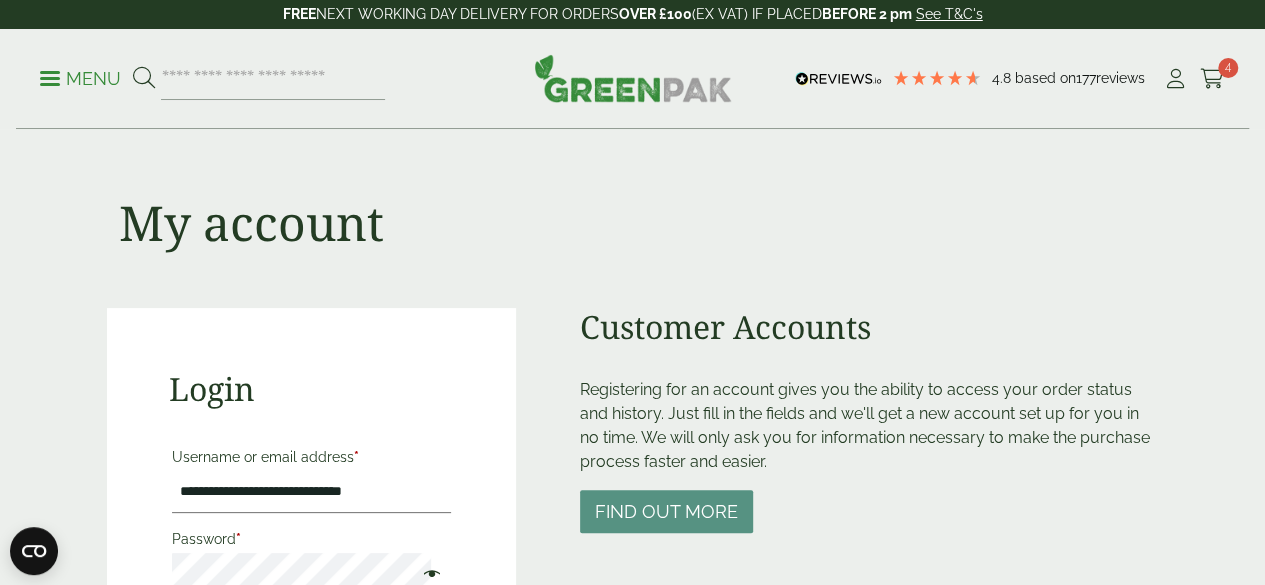 click on "Password  *" at bounding box center [312, 539] 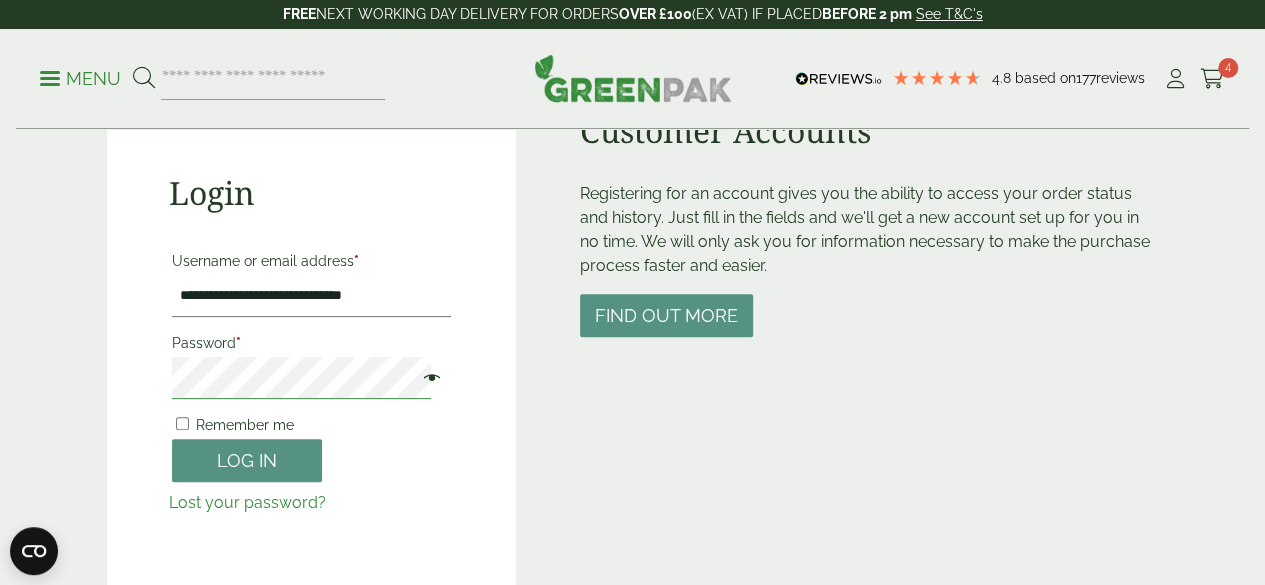 scroll, scrollTop: 212, scrollLeft: 0, axis: vertical 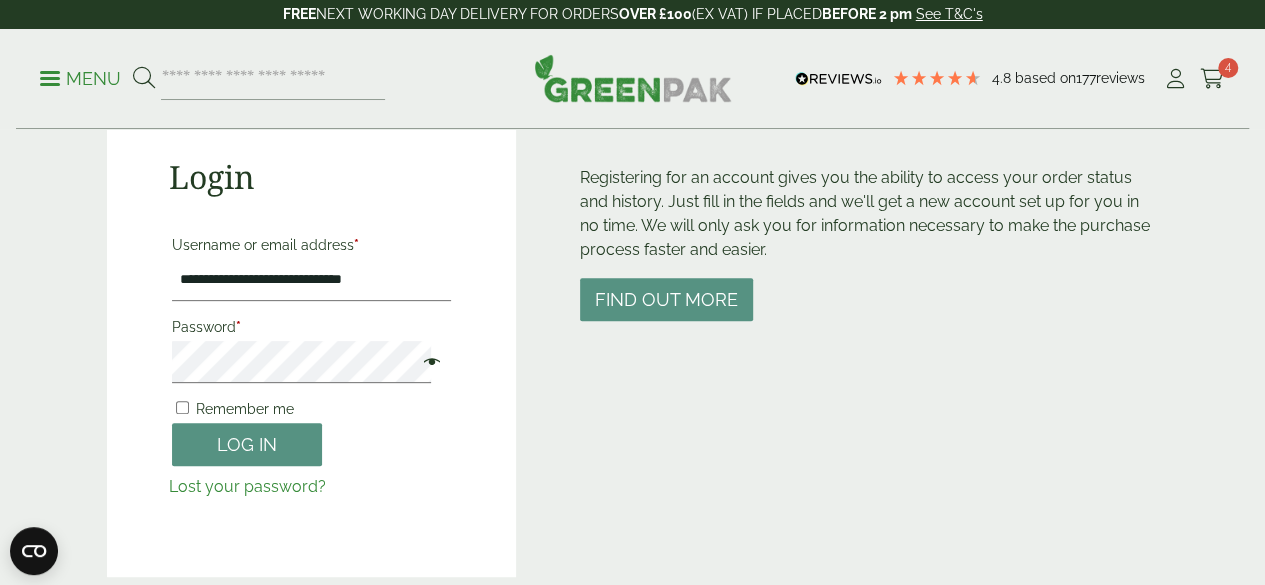 click at bounding box center [427, 364] 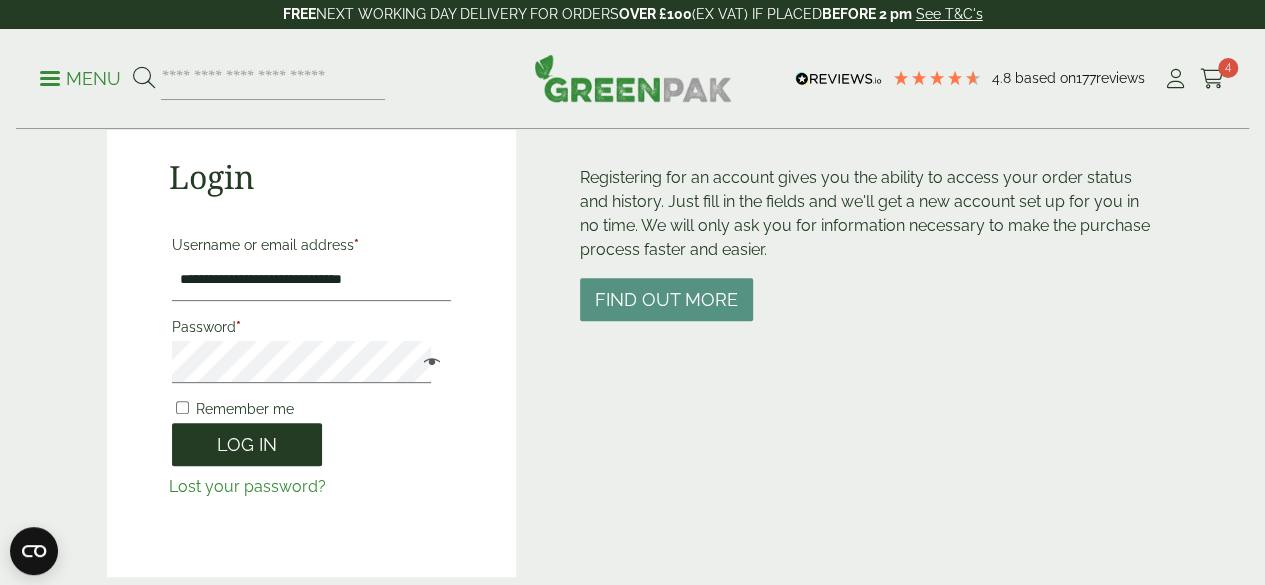 click on "Log in" at bounding box center (247, 444) 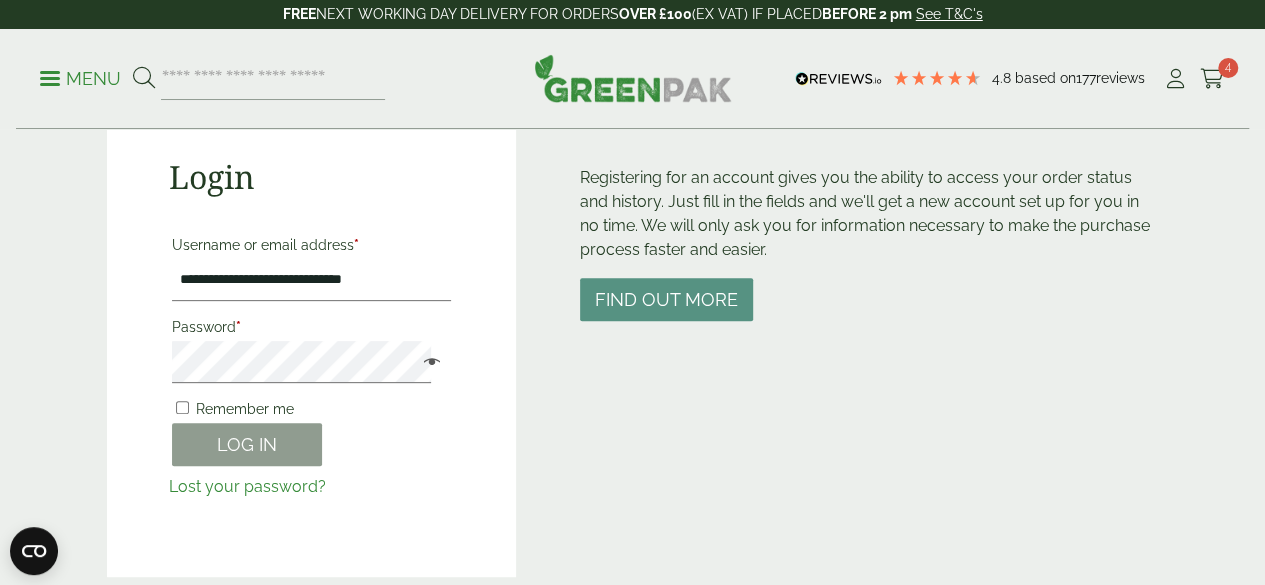 scroll, scrollTop: 440, scrollLeft: 0, axis: vertical 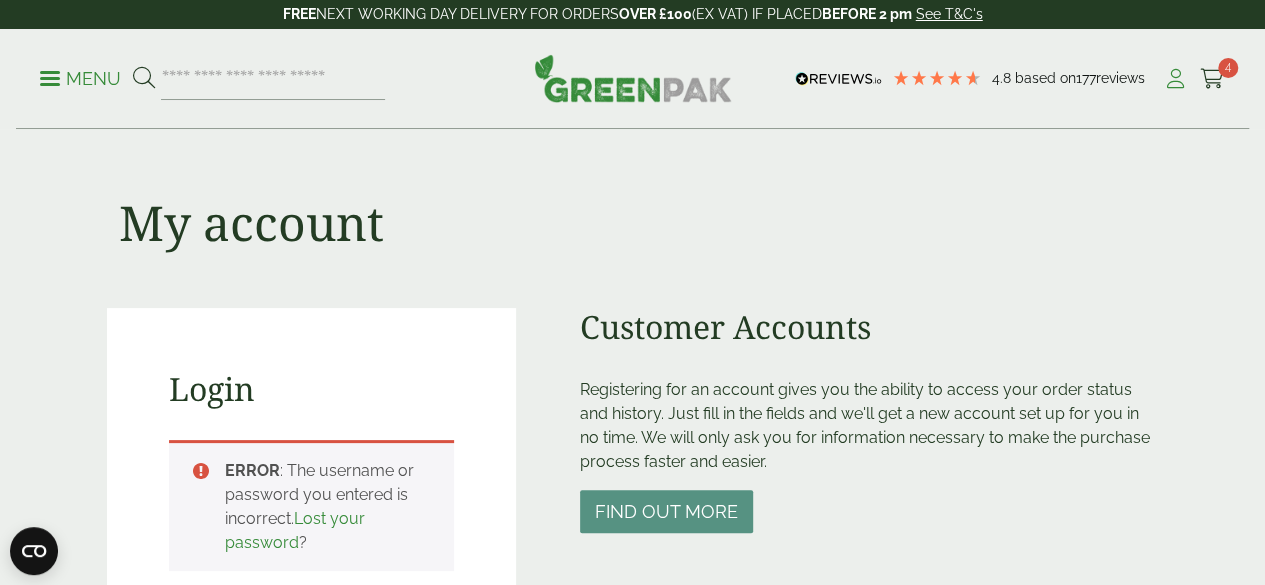 click at bounding box center (1175, 79) 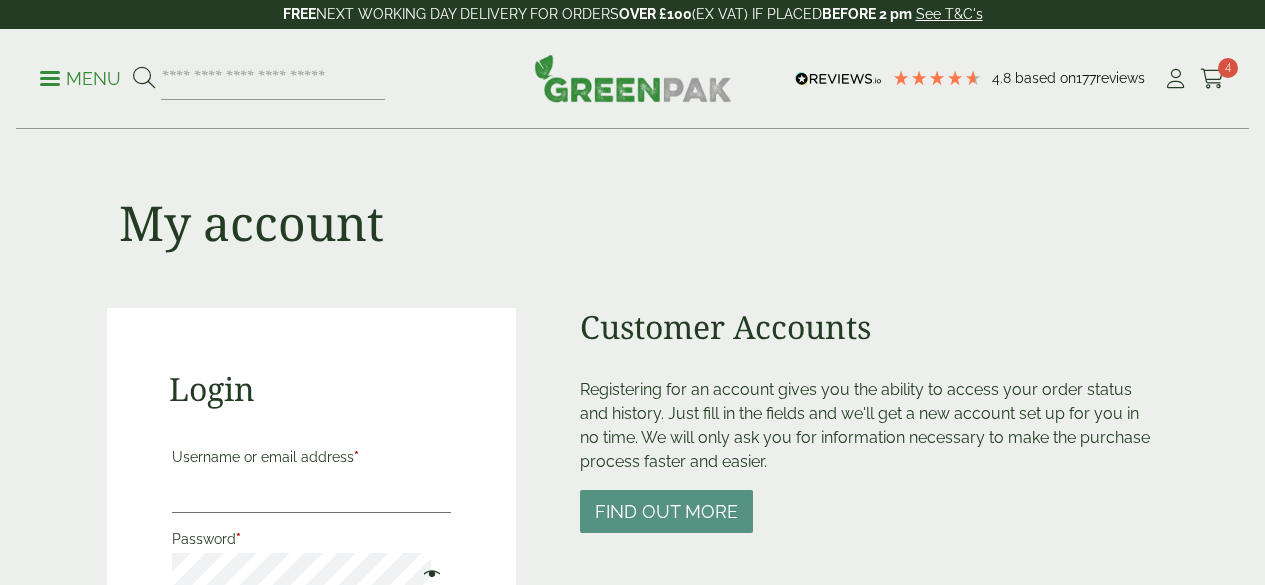 scroll, scrollTop: 0, scrollLeft: 0, axis: both 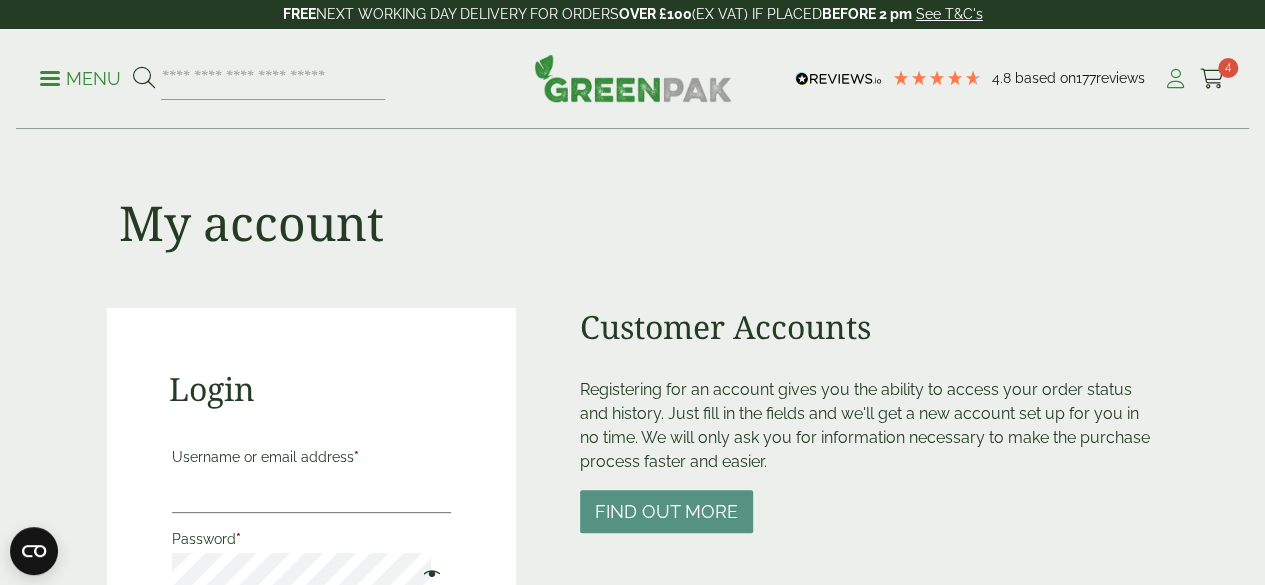 click at bounding box center (1175, 79) 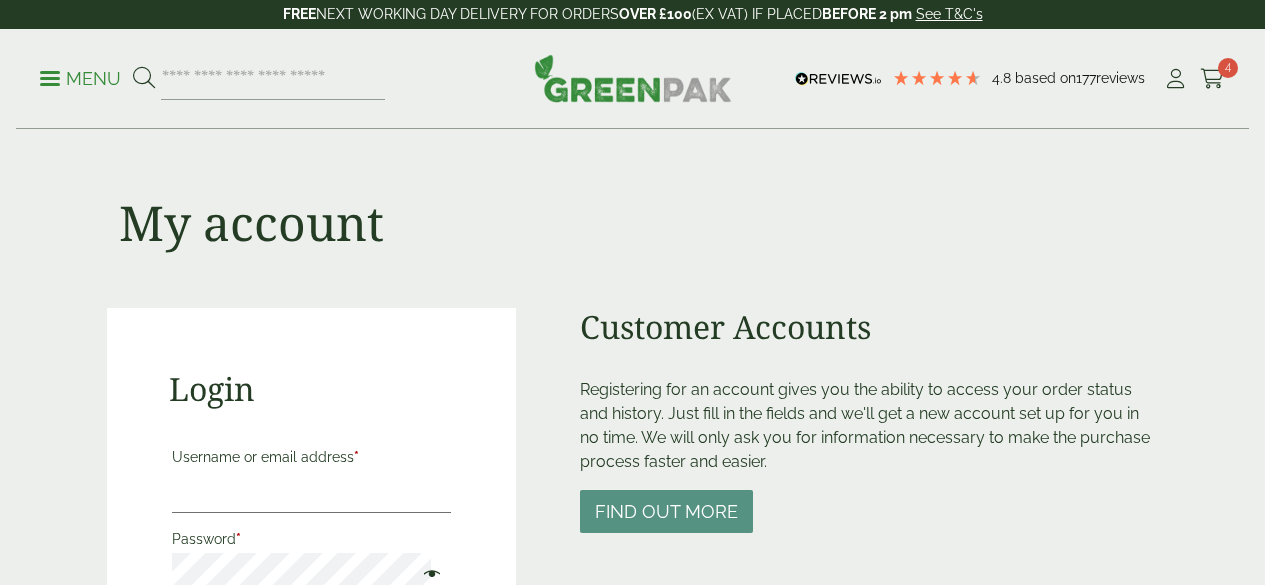 scroll, scrollTop: 0, scrollLeft: 0, axis: both 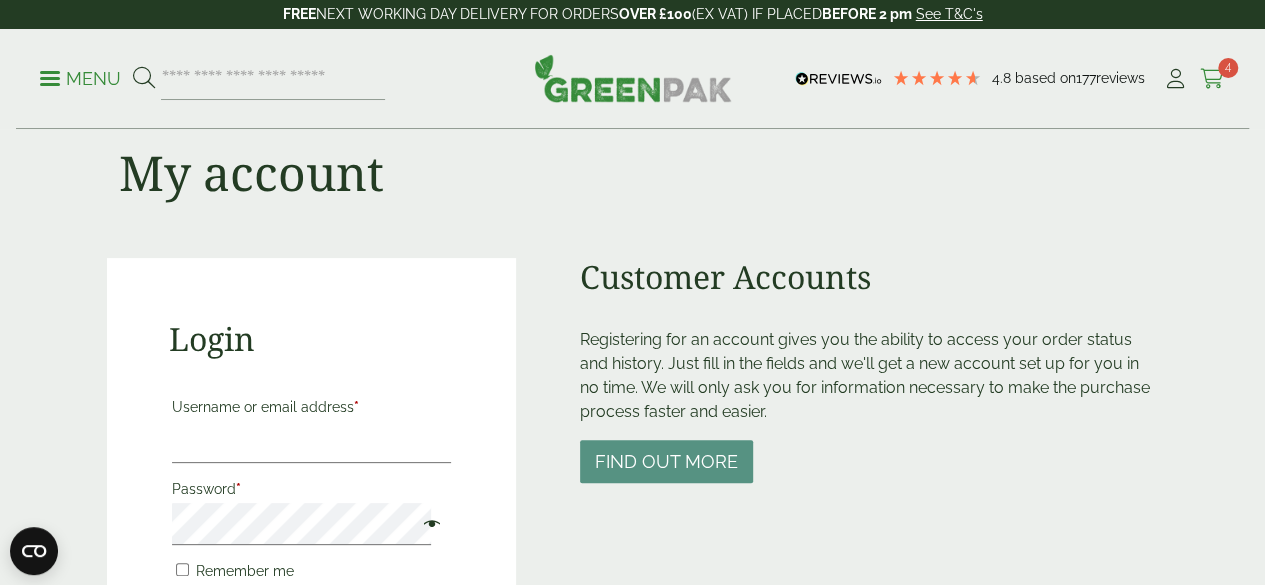 click at bounding box center [1212, 79] 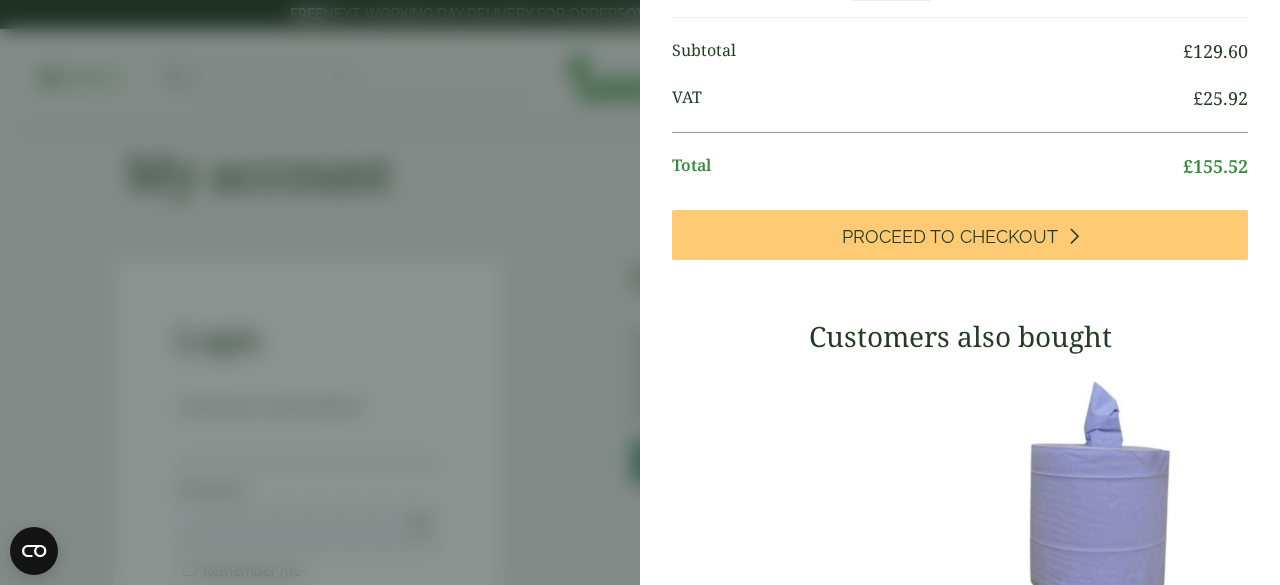 scroll, scrollTop: 117, scrollLeft: 0, axis: vertical 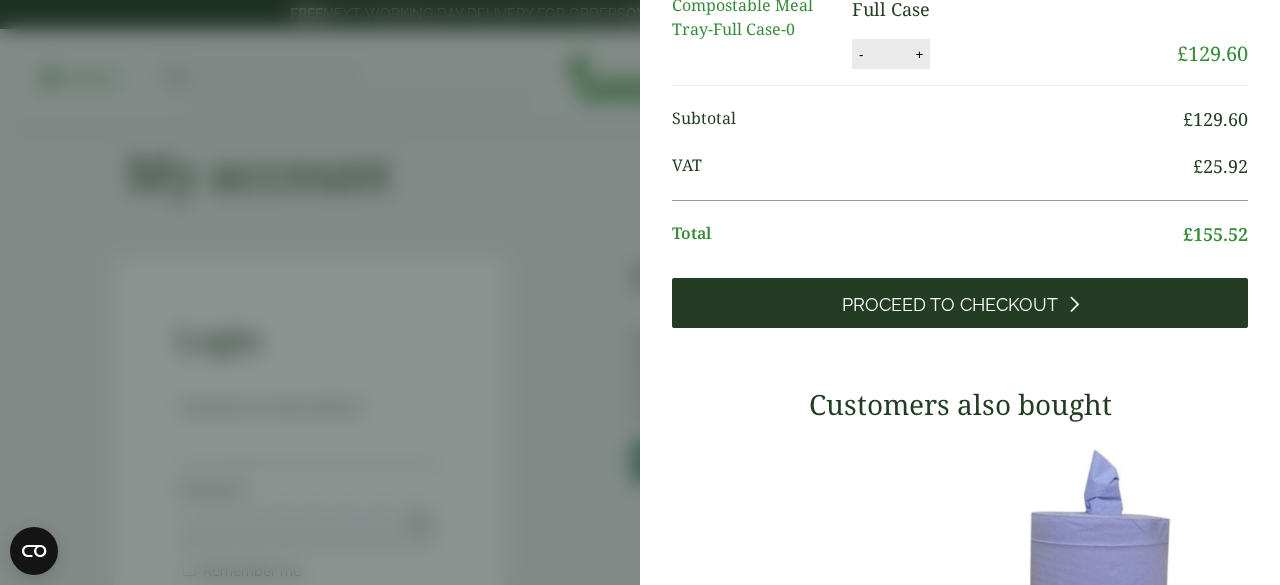 click on "Proceed to Checkout" at bounding box center (960, 303) 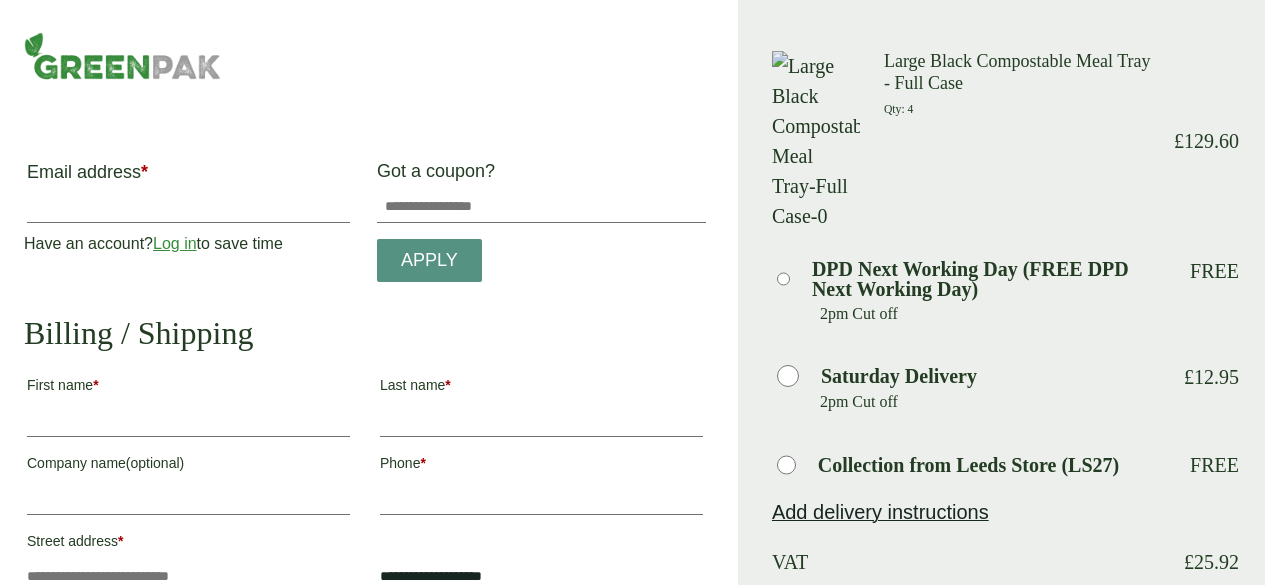 scroll, scrollTop: 0, scrollLeft: 0, axis: both 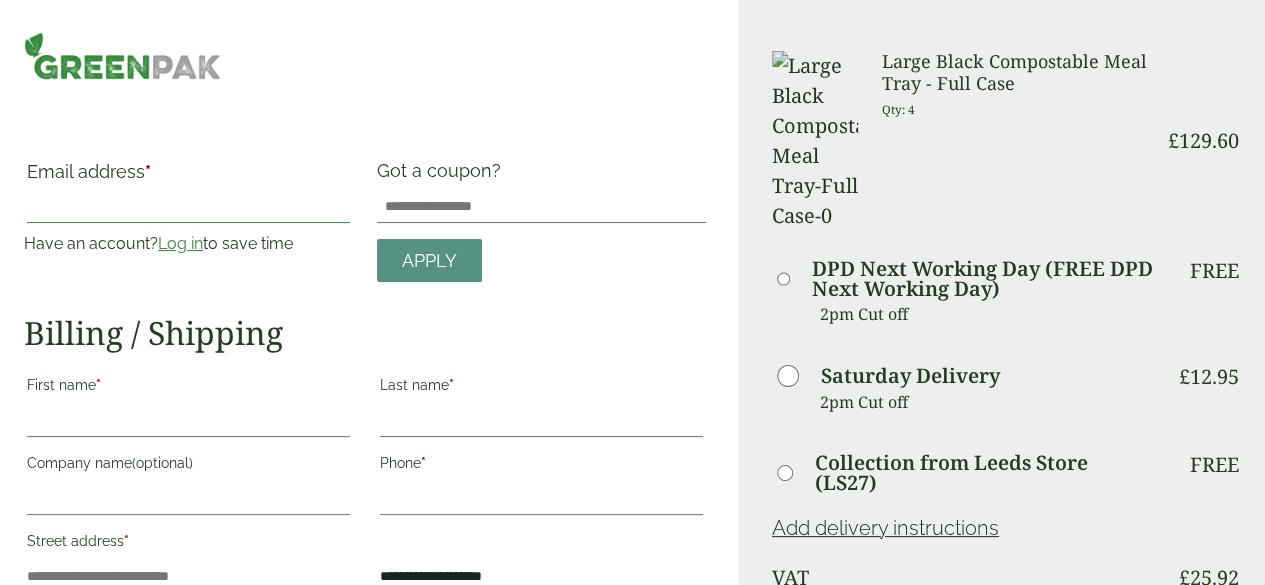 click on "Email address  *" at bounding box center (188, 207) 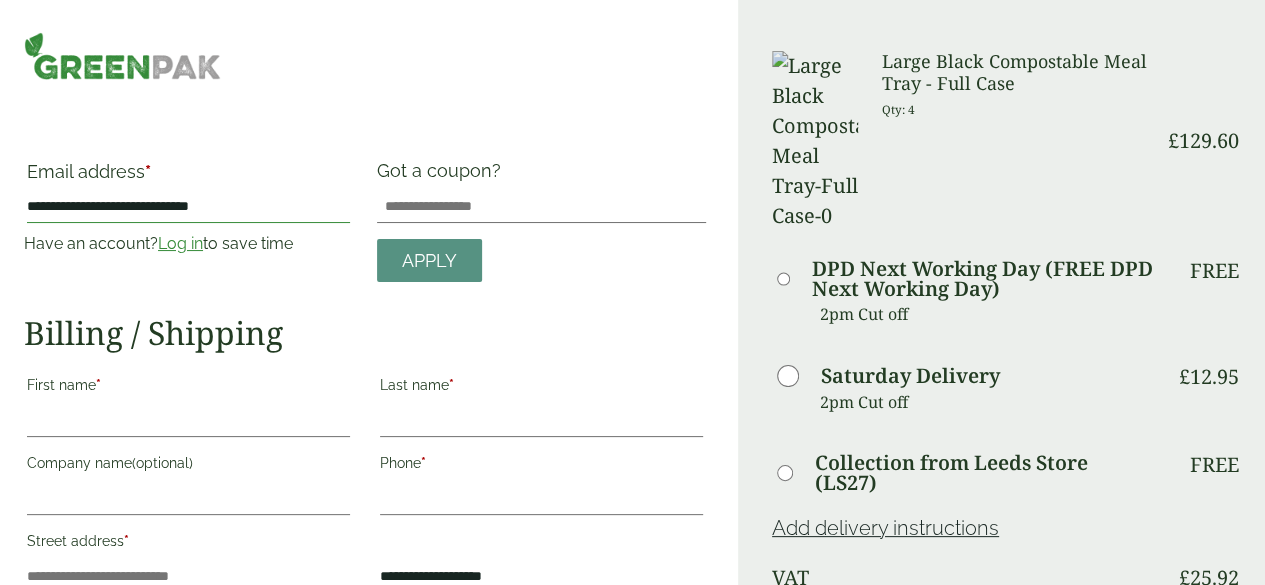type on "**********" 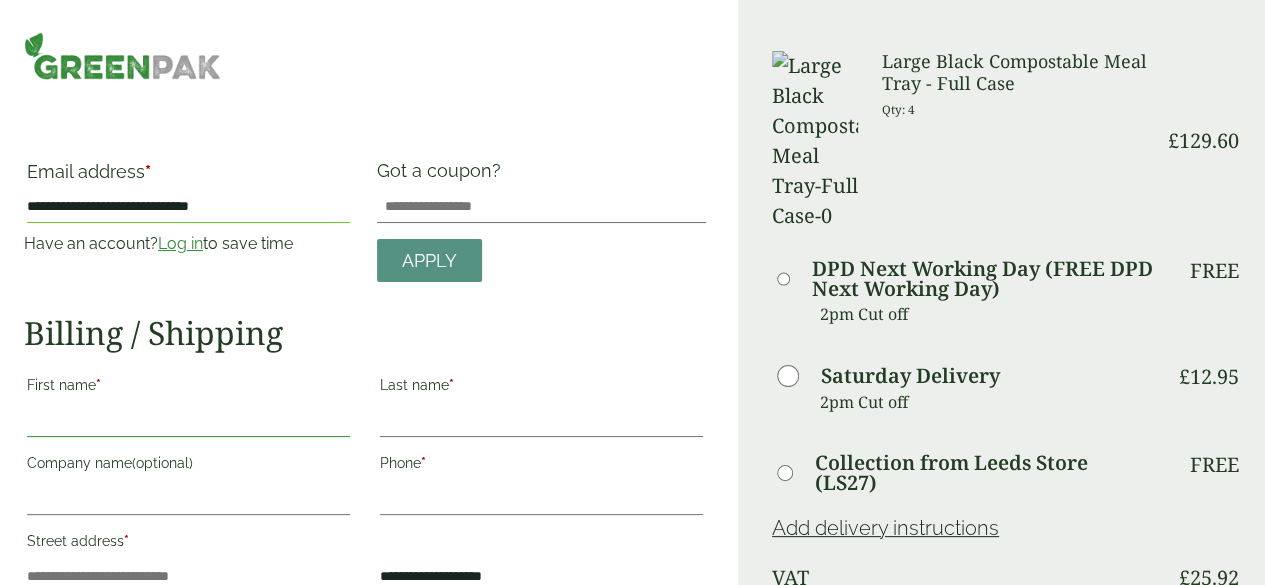 click on "First name  *" at bounding box center [188, 421] 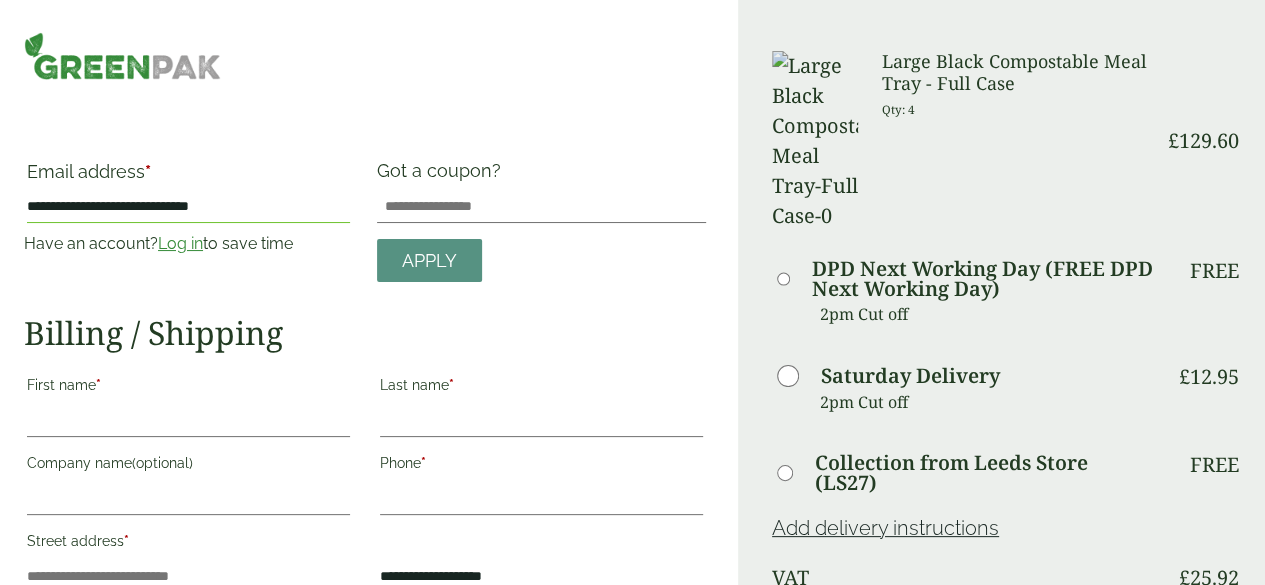 click on "Log in" at bounding box center (180, 243) 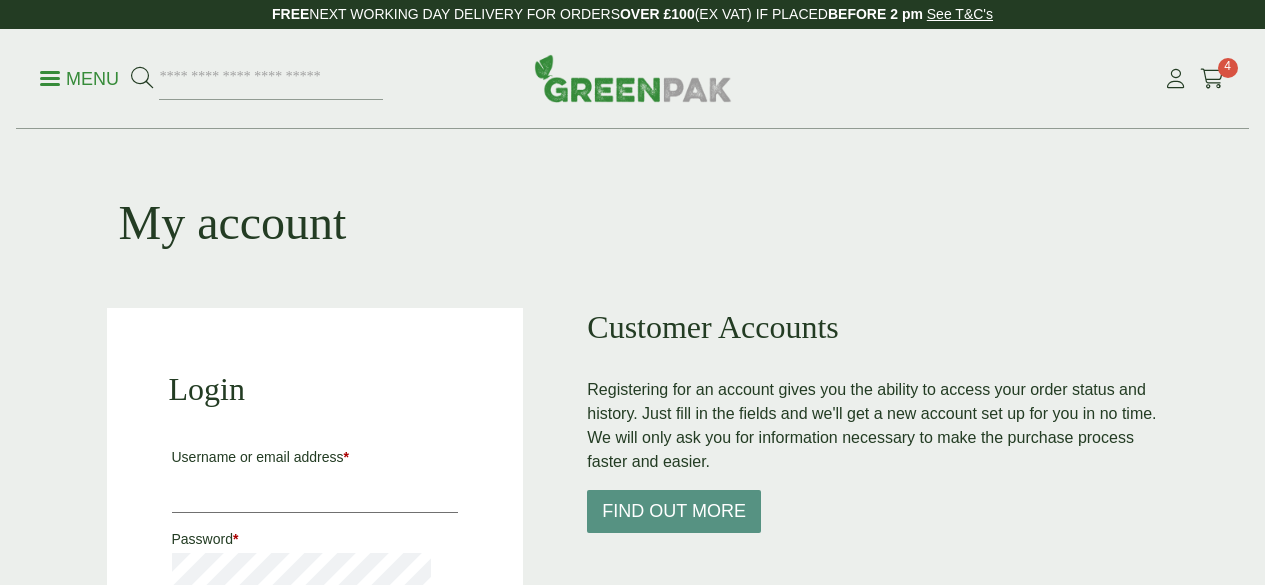 scroll, scrollTop: 0, scrollLeft: 0, axis: both 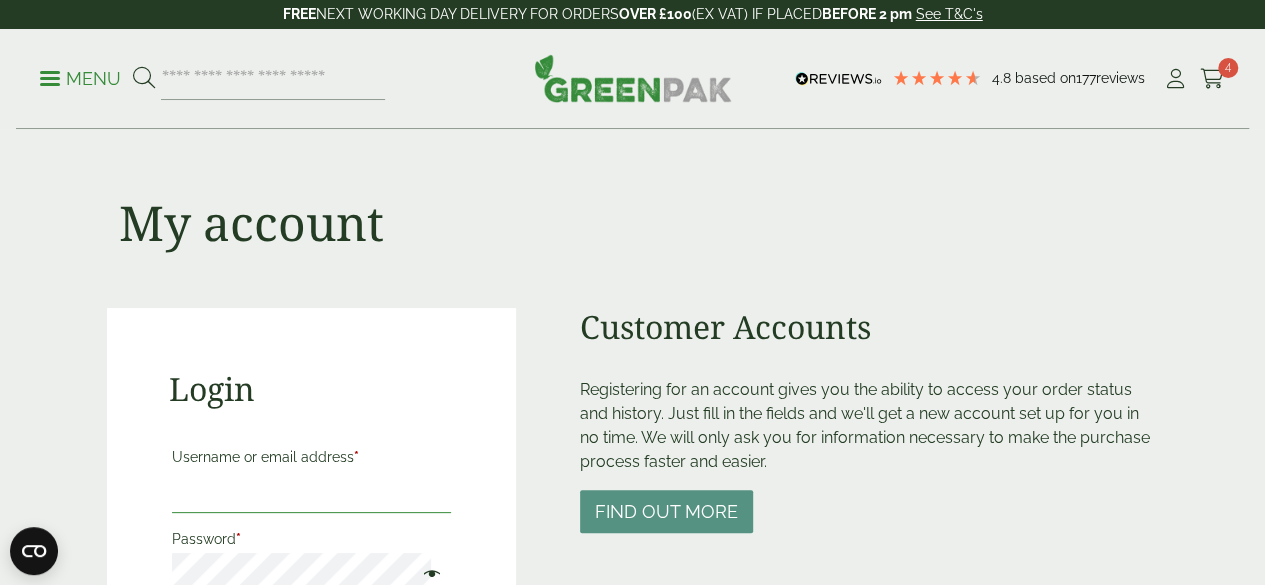 click on "Username or email address  *" at bounding box center [312, 492] 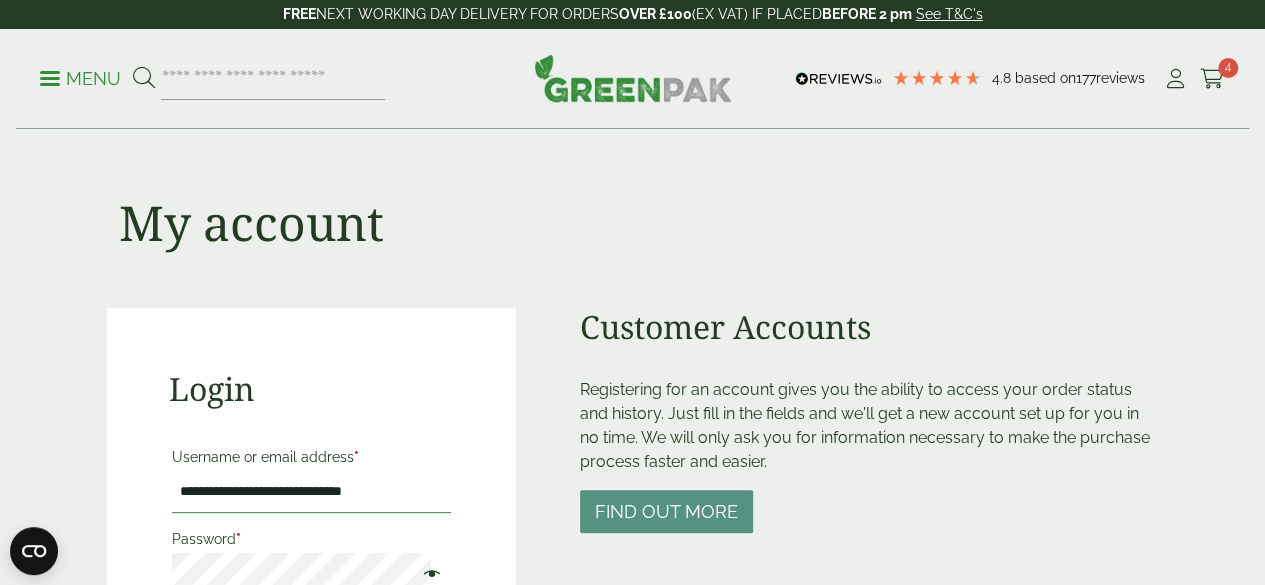 type on "**********" 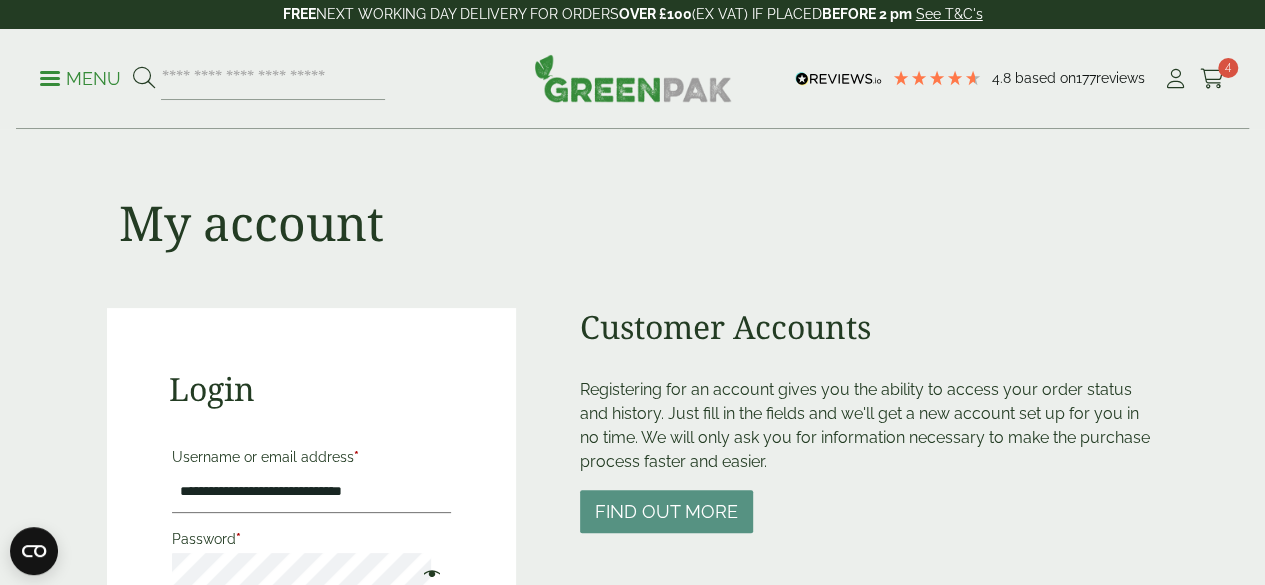 click on "Password  *" at bounding box center [312, 539] 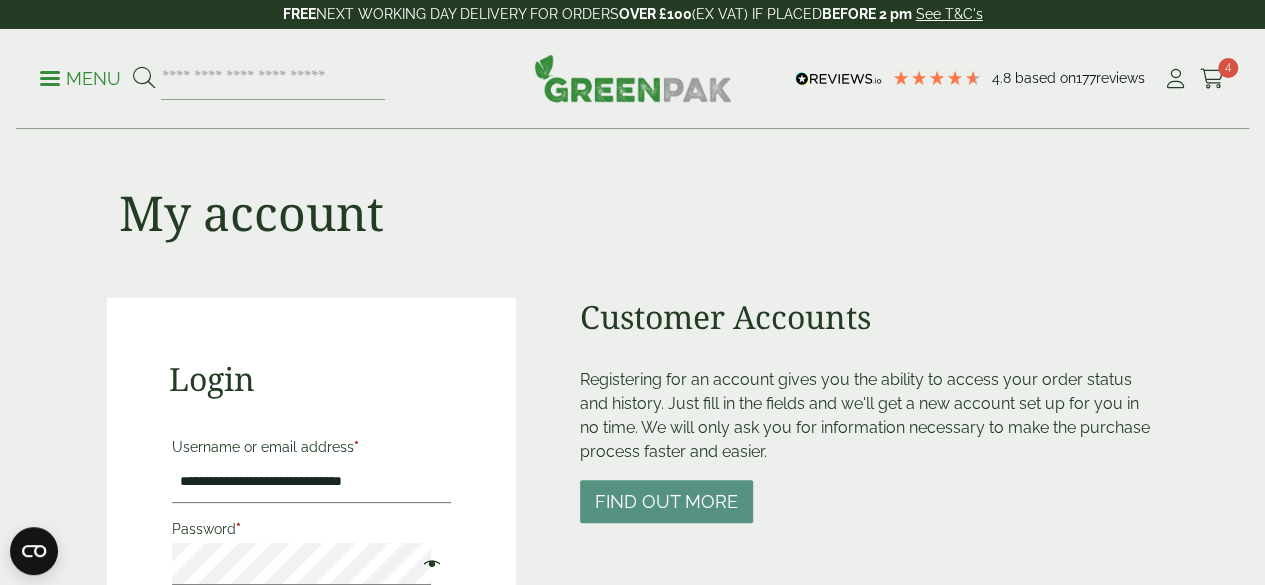 click at bounding box center (427, 566) 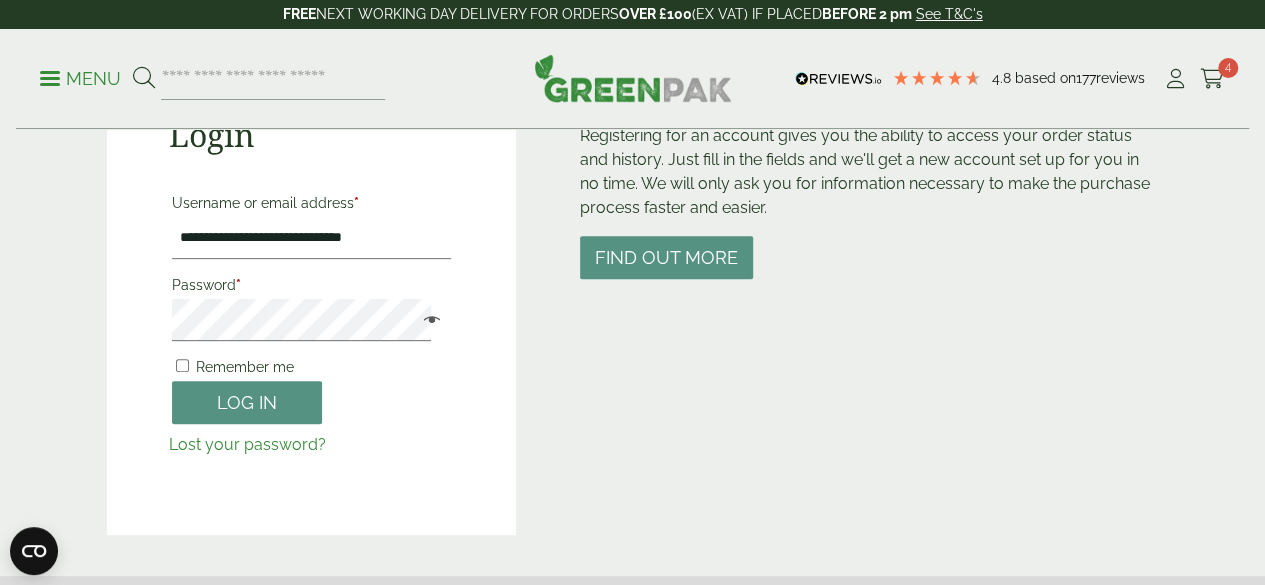 scroll, scrollTop: 274, scrollLeft: 0, axis: vertical 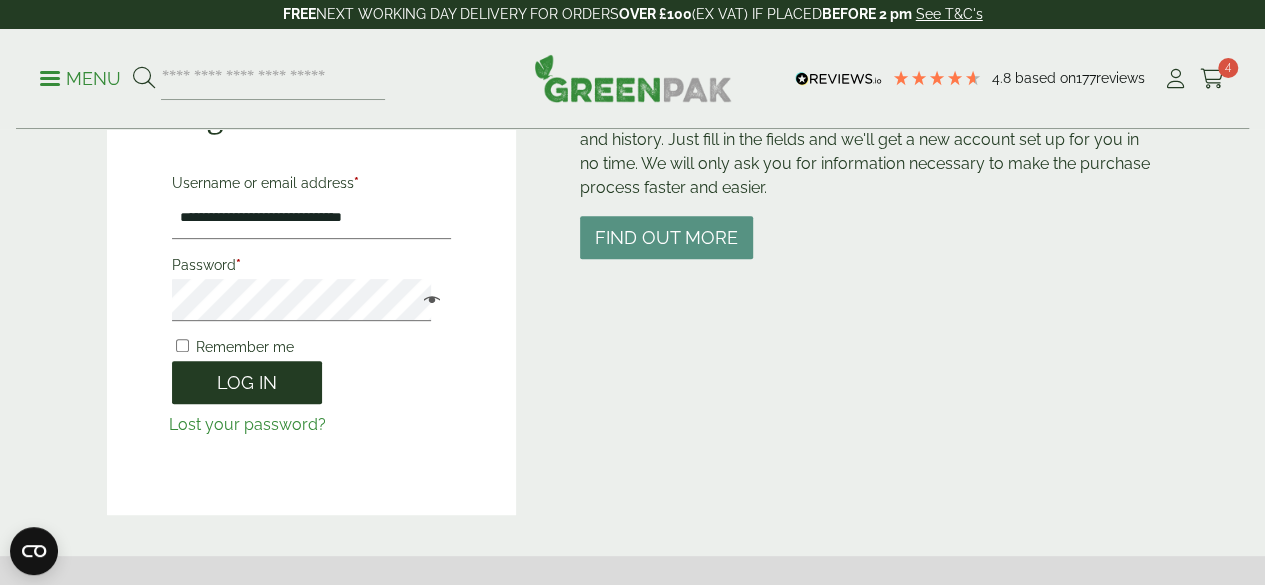 click on "Log in" at bounding box center (247, 382) 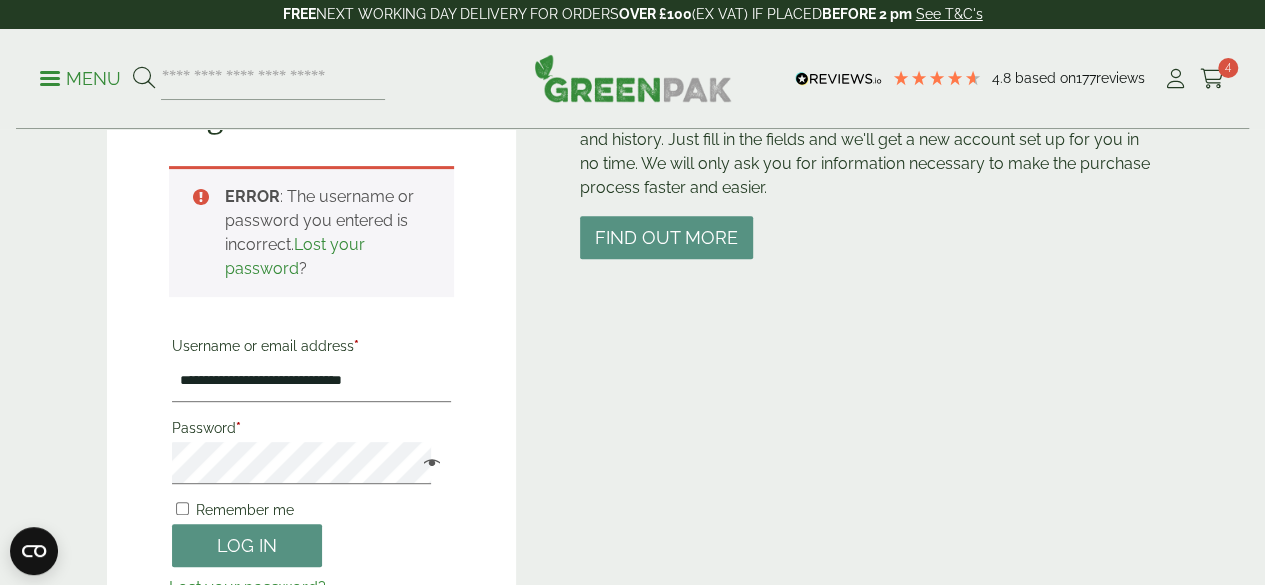scroll, scrollTop: 440, scrollLeft: 0, axis: vertical 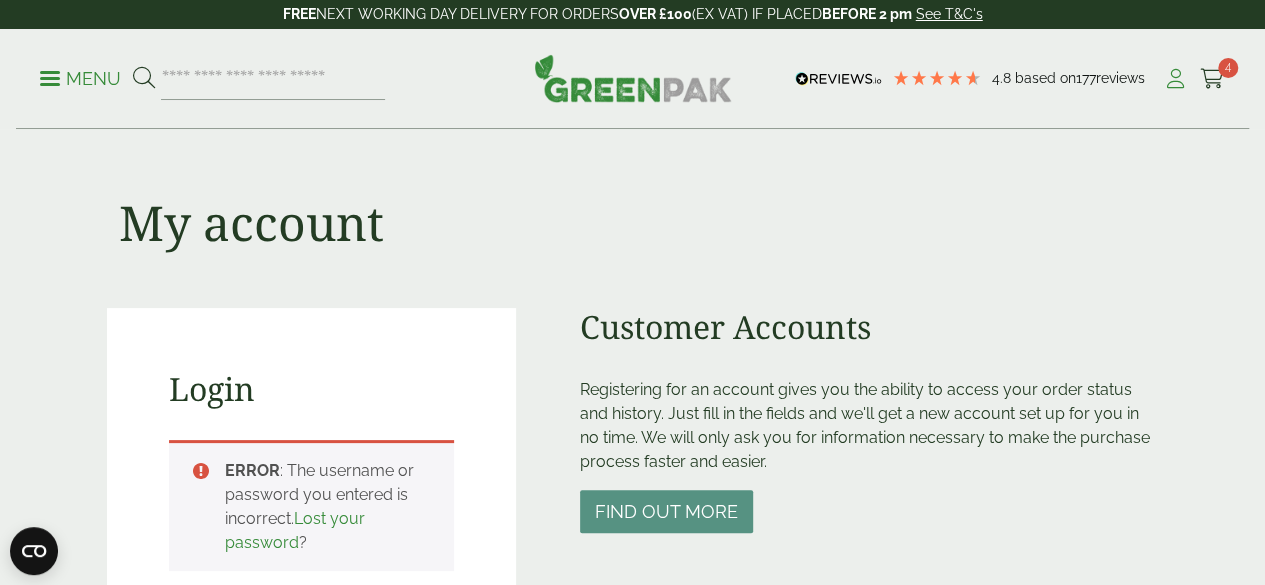 click at bounding box center [1175, 79] 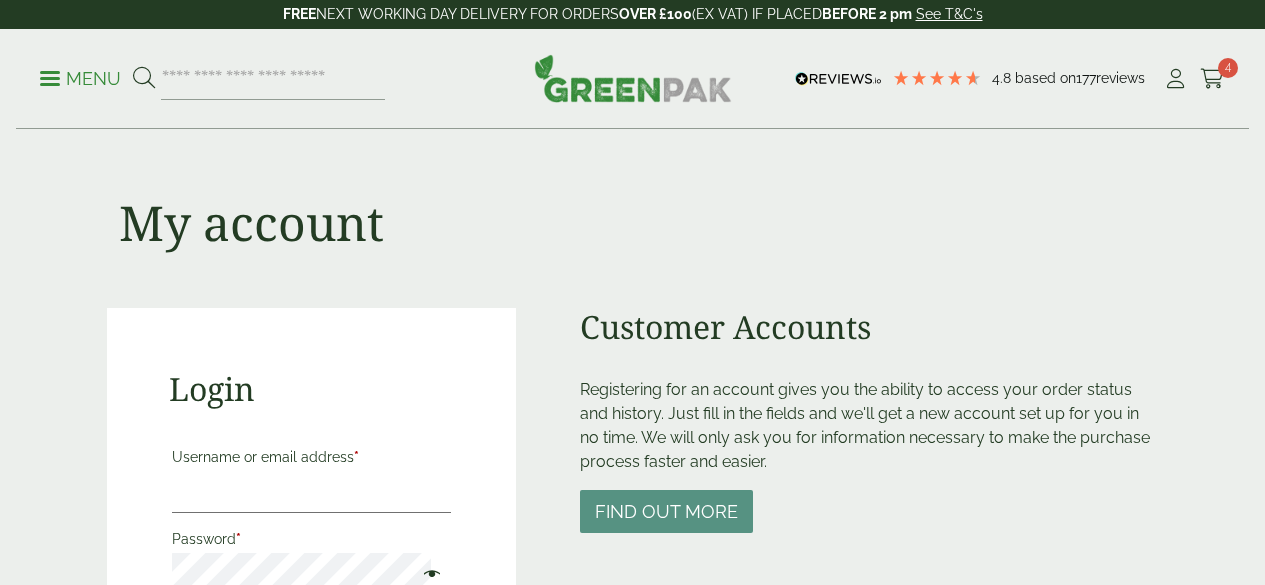 scroll, scrollTop: 0, scrollLeft: 0, axis: both 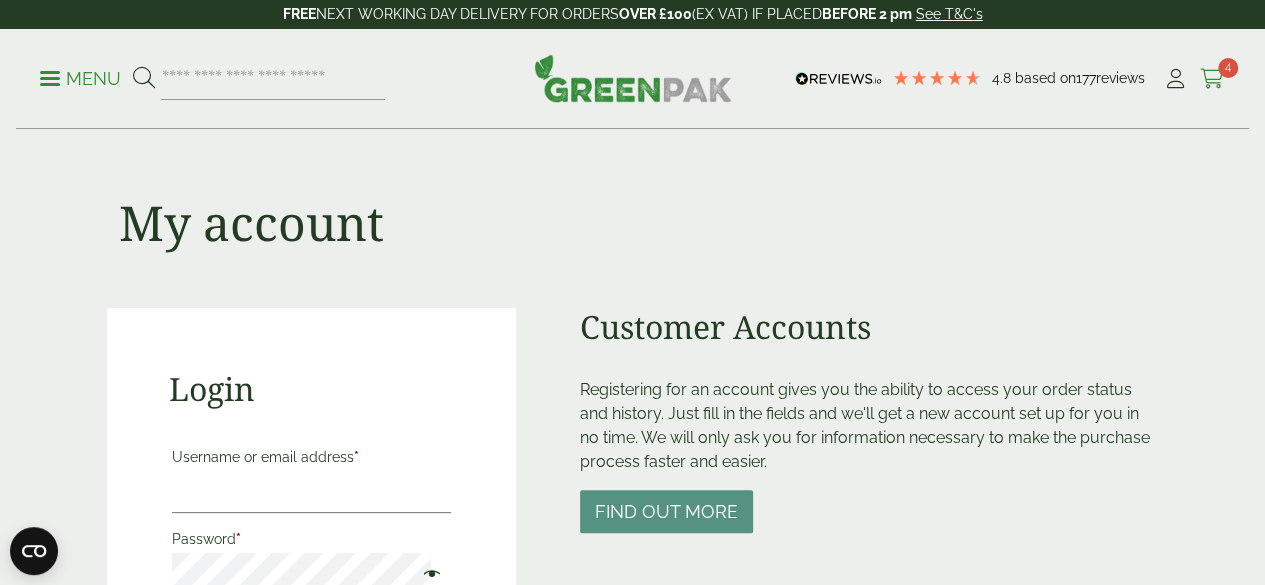 click at bounding box center [1212, 79] 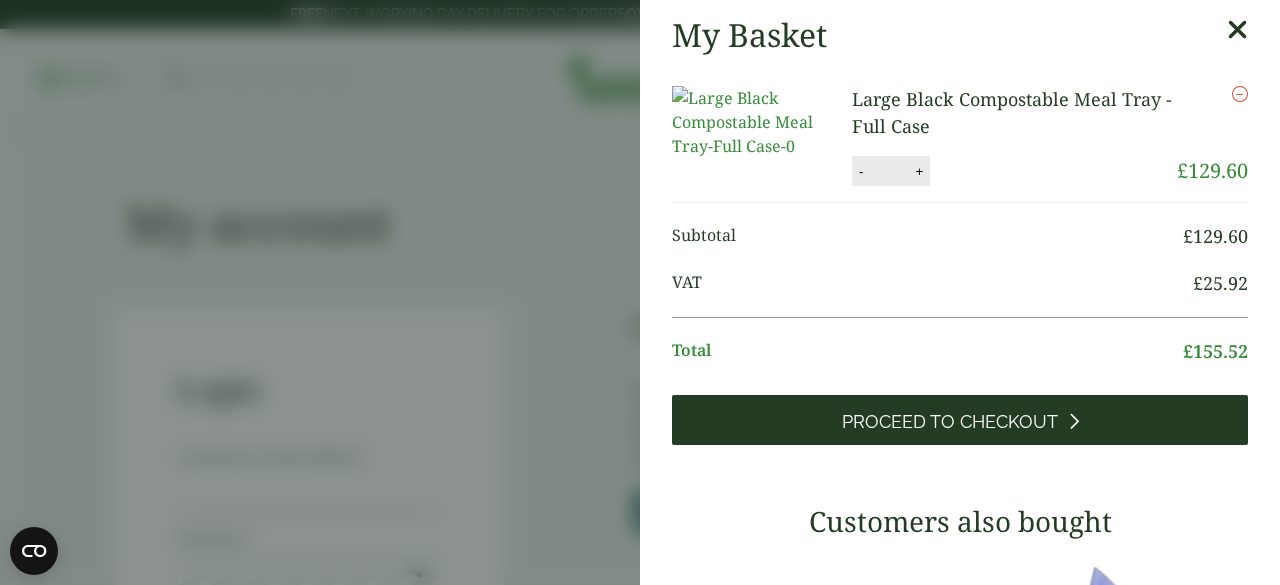 click on "Proceed to Checkout" at bounding box center (960, 420) 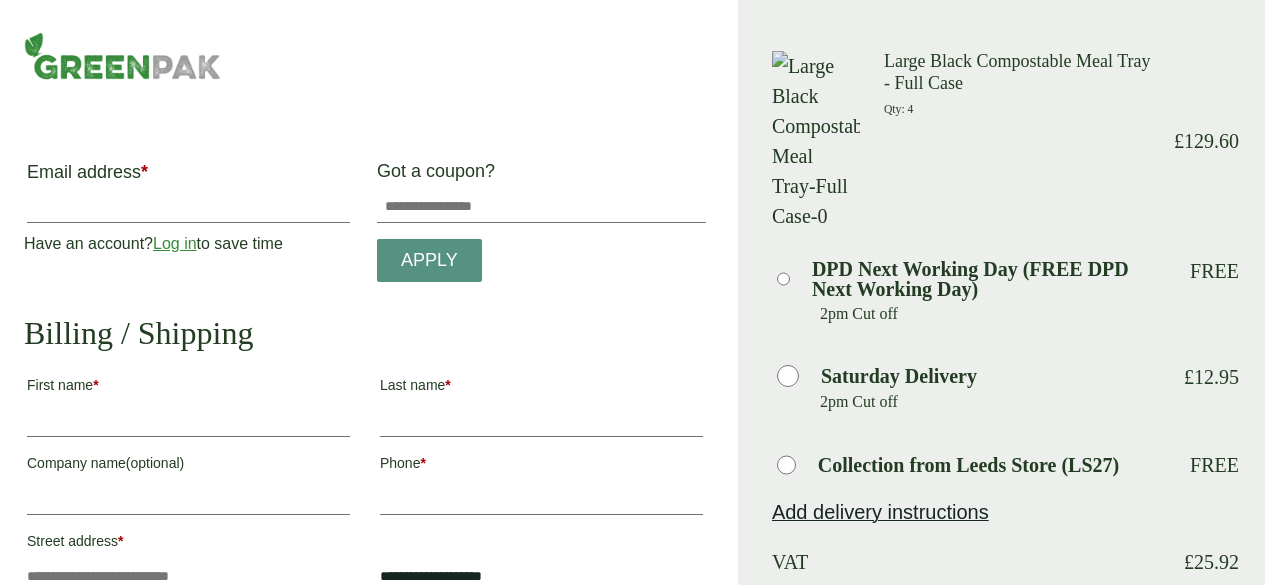 scroll, scrollTop: 0, scrollLeft: 0, axis: both 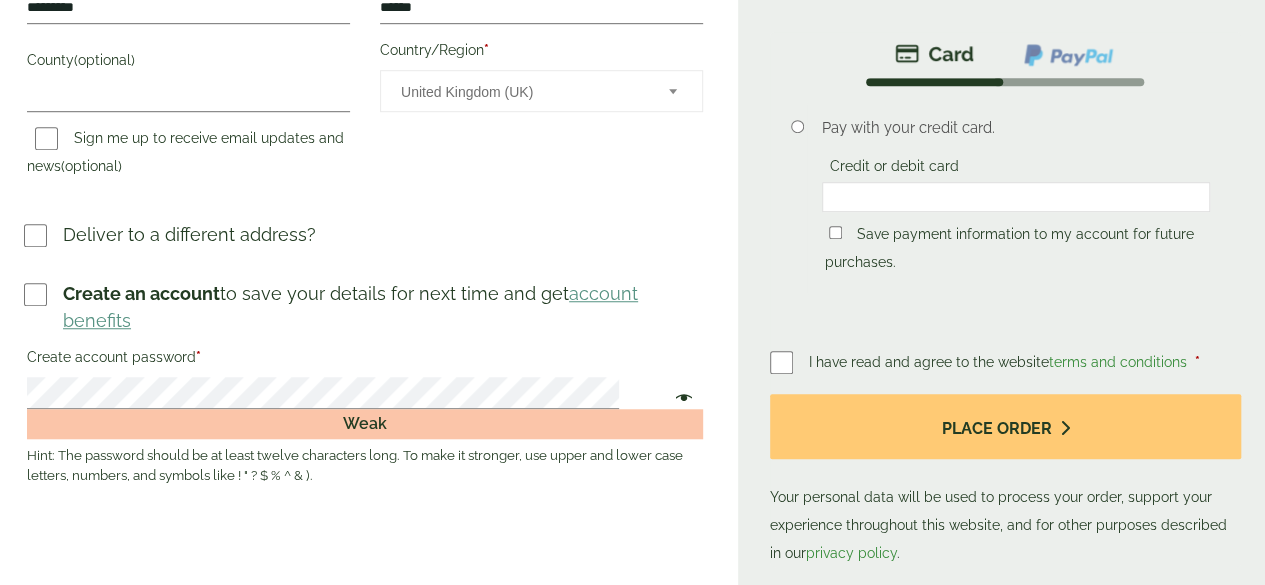 click at bounding box center [679, 400] 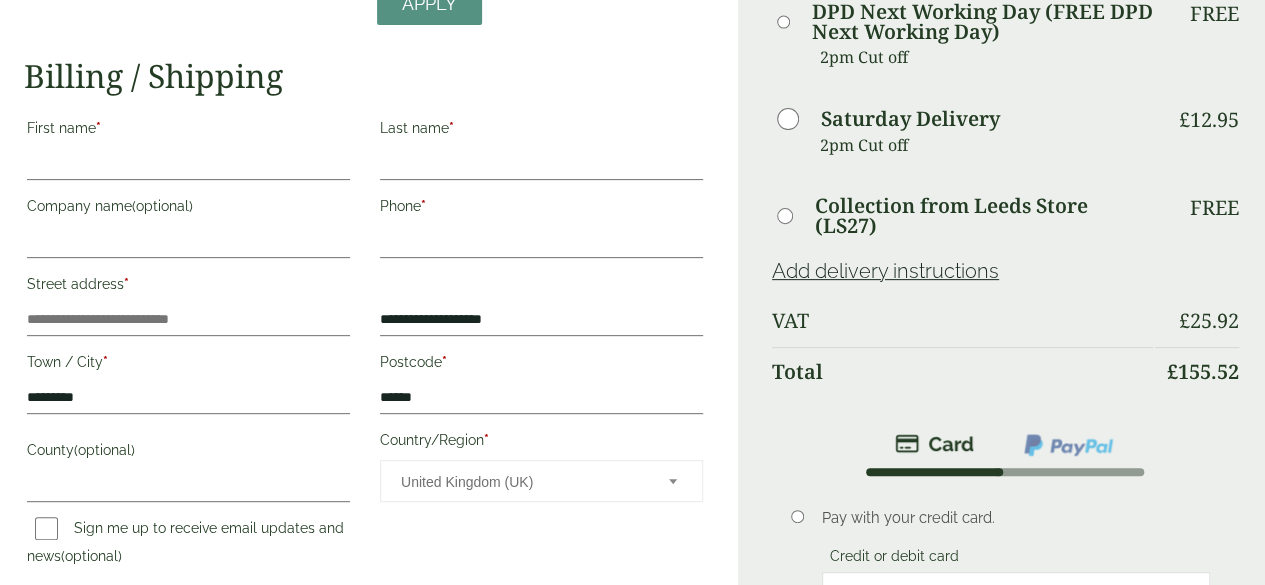 scroll, scrollTop: 252, scrollLeft: 0, axis: vertical 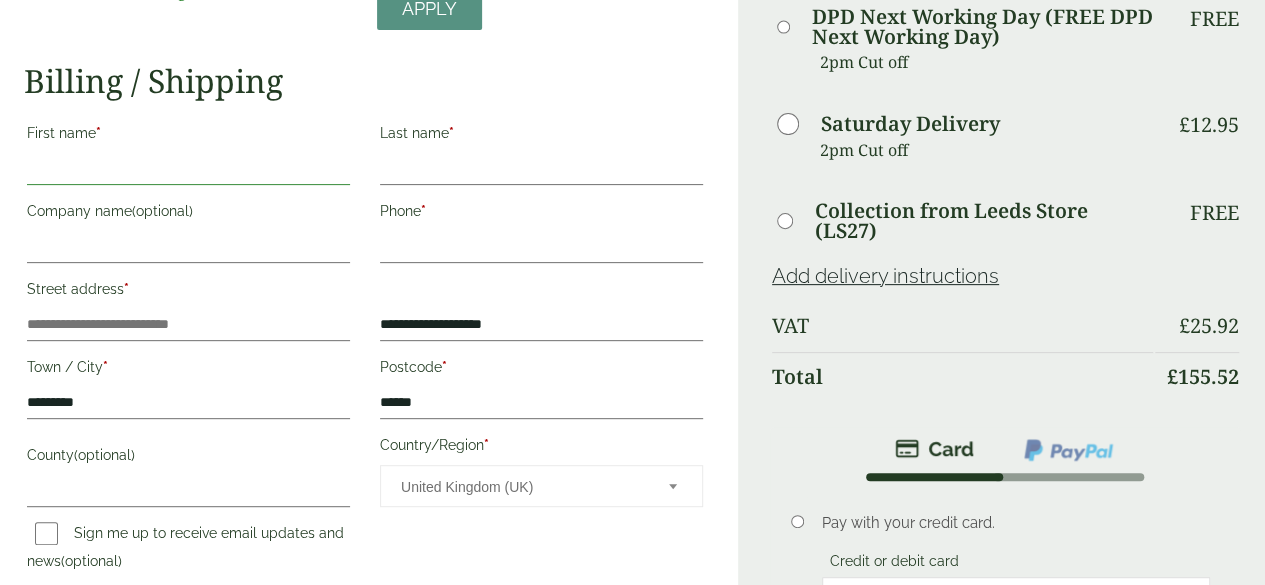click on "First name  *" at bounding box center (188, 169) 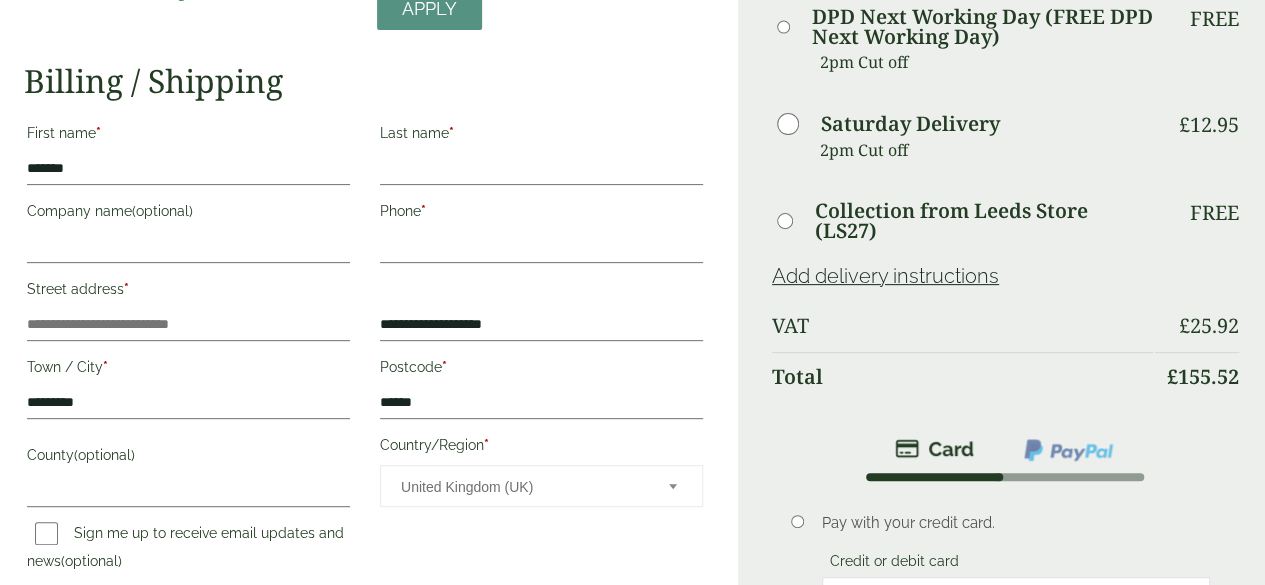 type on "**********" 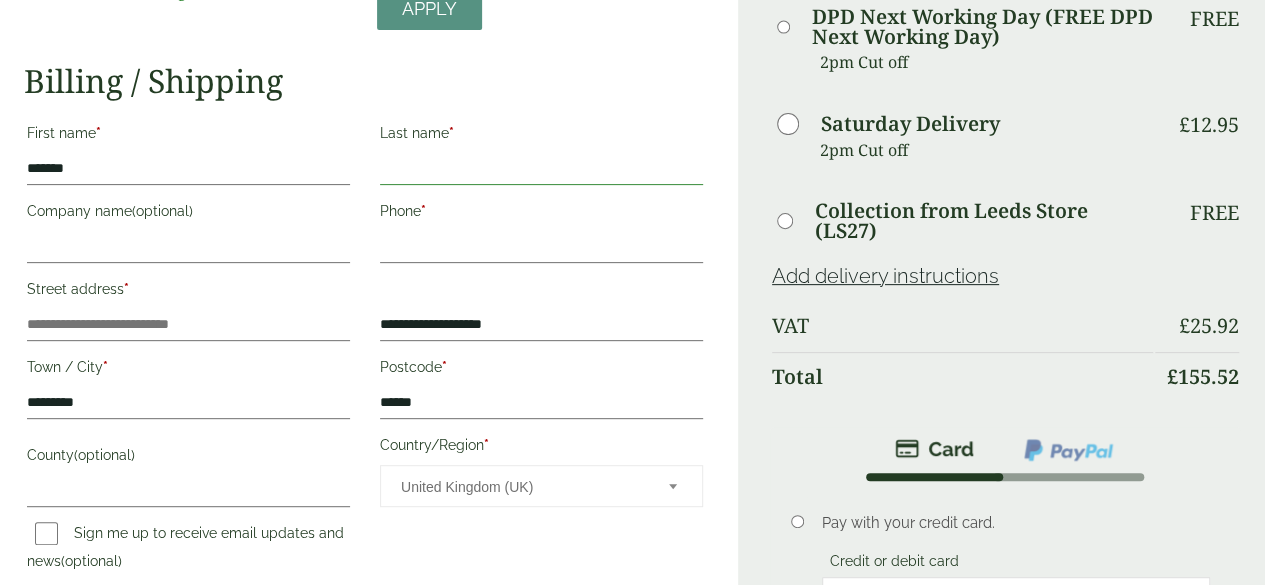 type on "******" 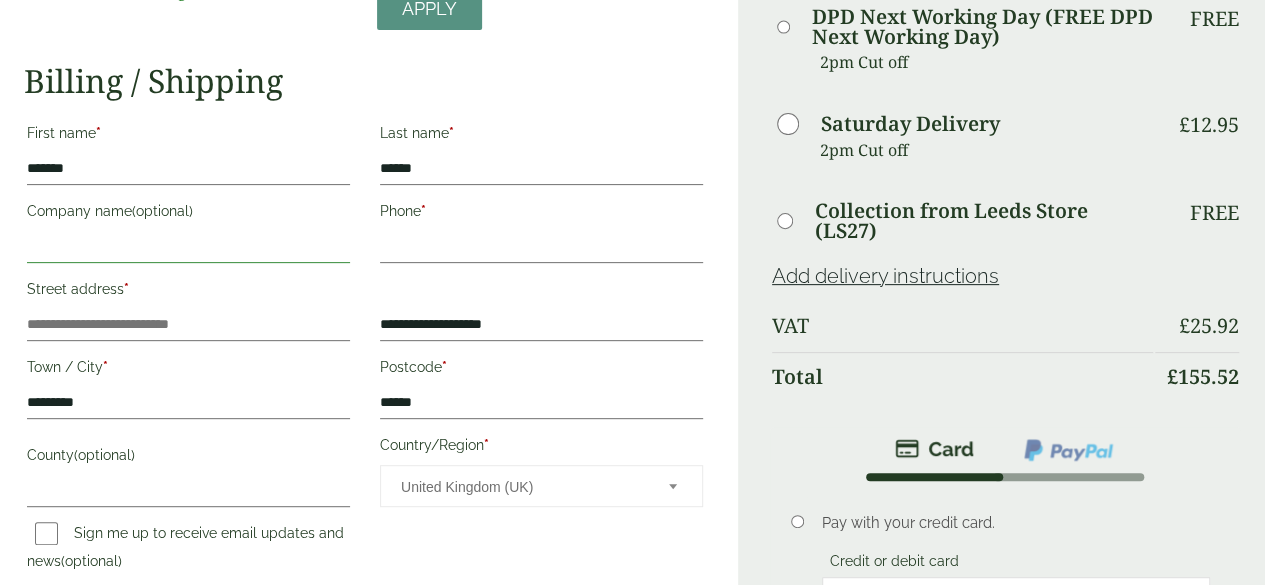 type on "**********" 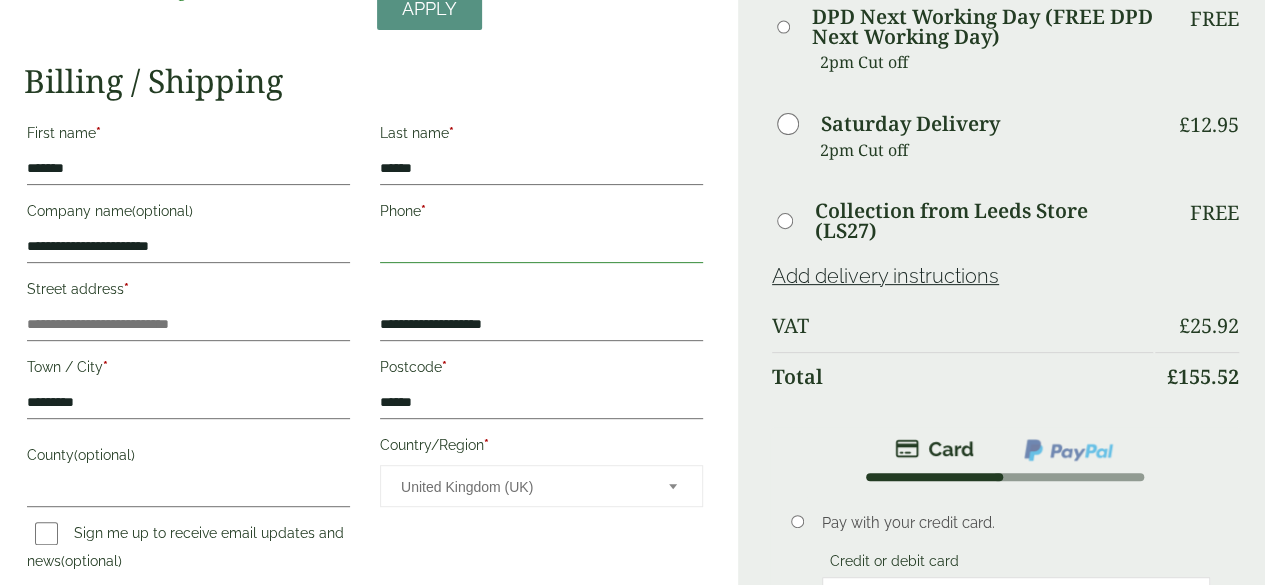 type on "**********" 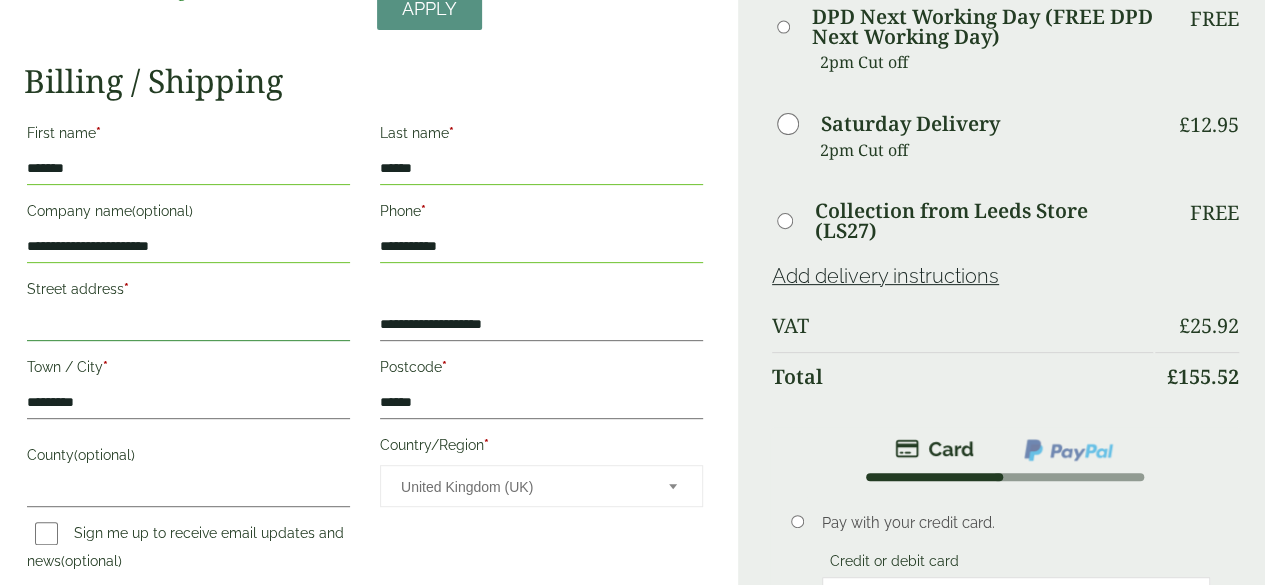 click on "Street address  *" at bounding box center (188, 325) 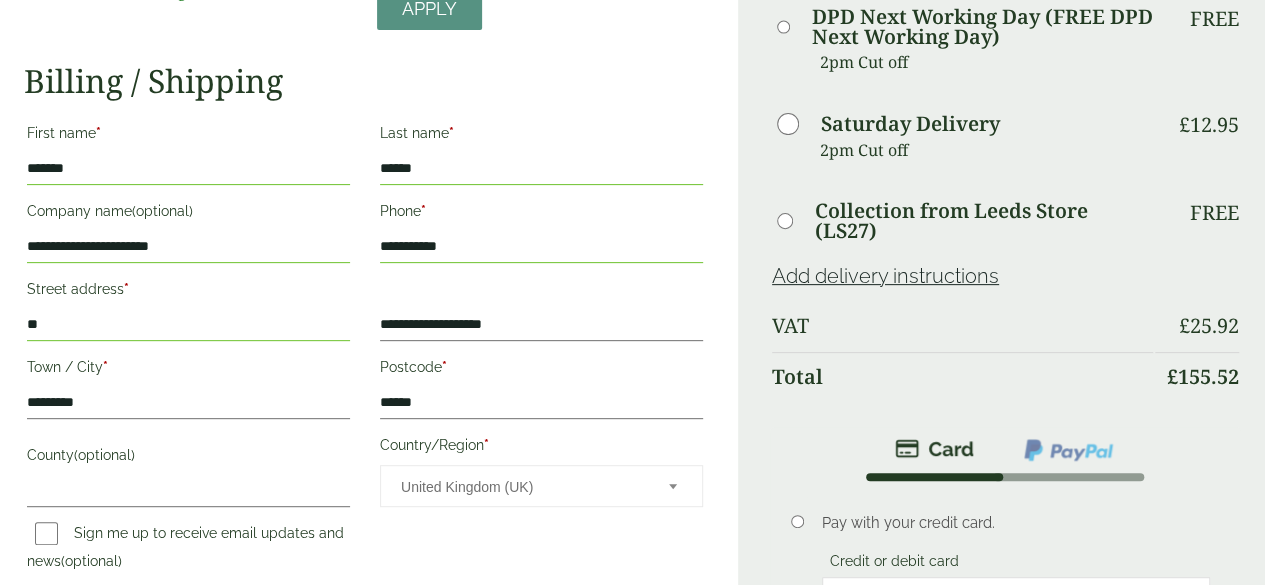 click on "**********" at bounding box center [365, 350] 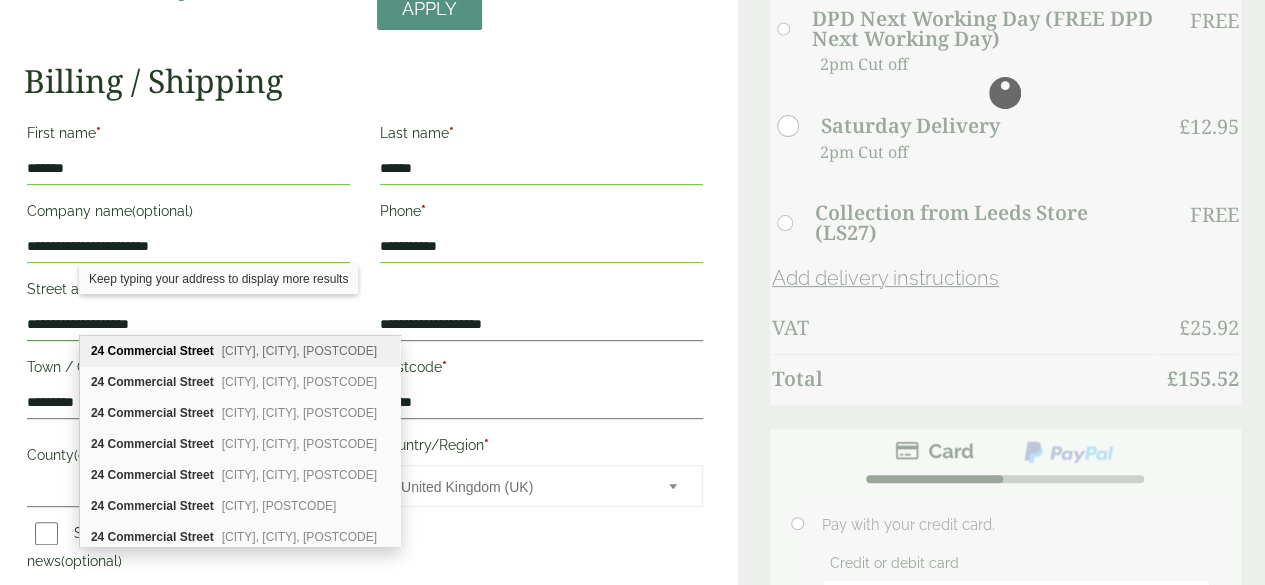 type on "**********" 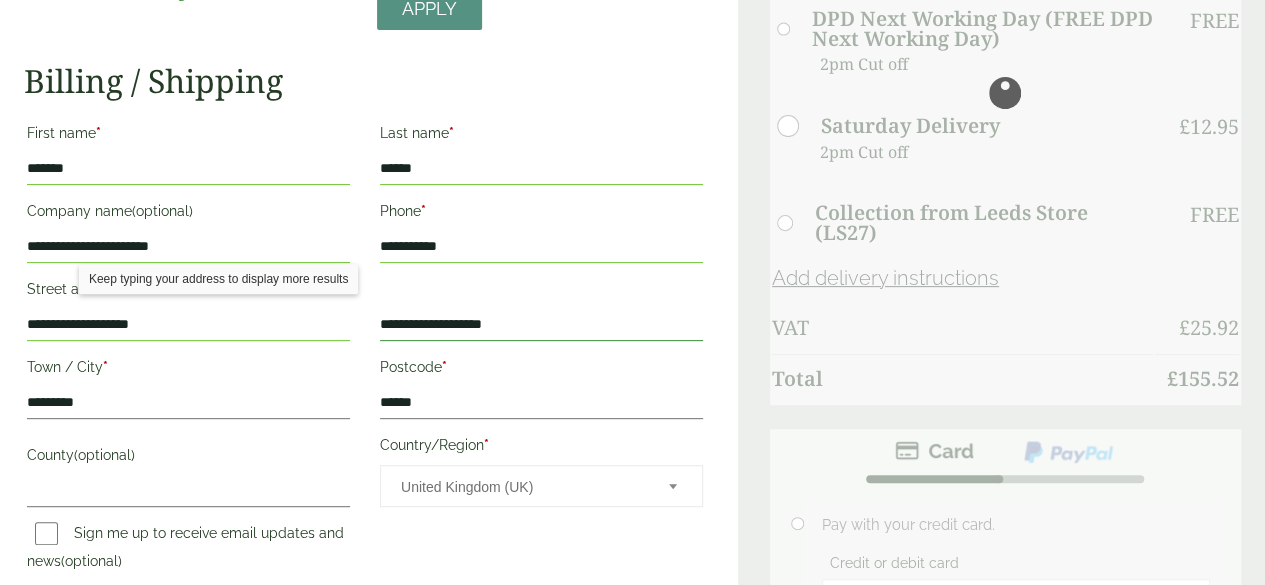 click on "**********" at bounding box center (541, 325) 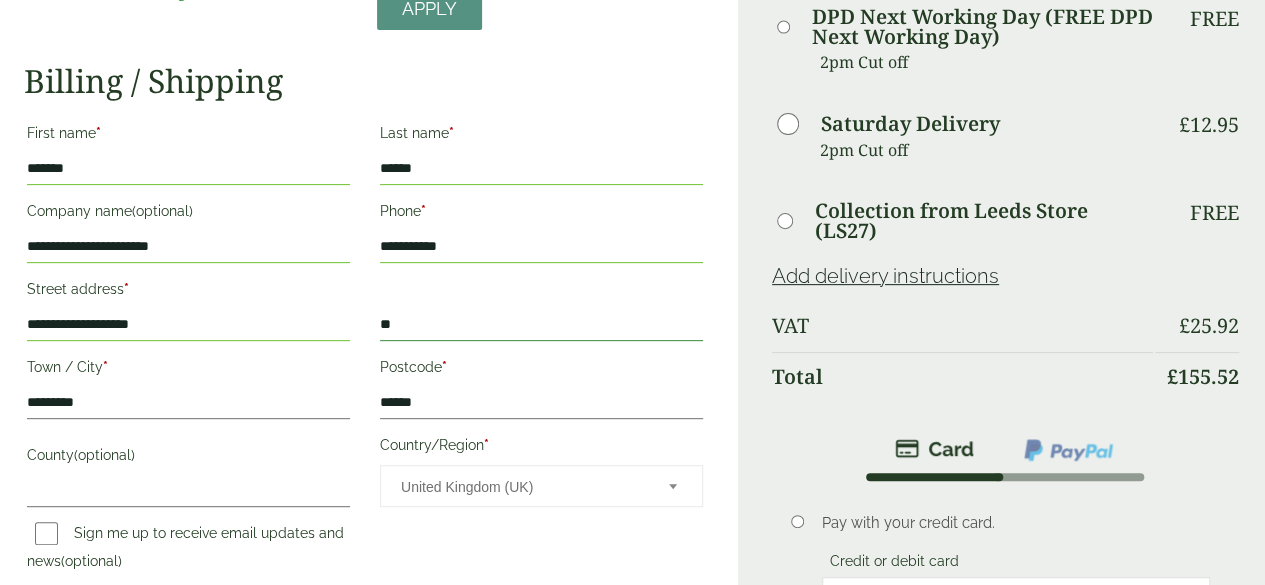 type on "*" 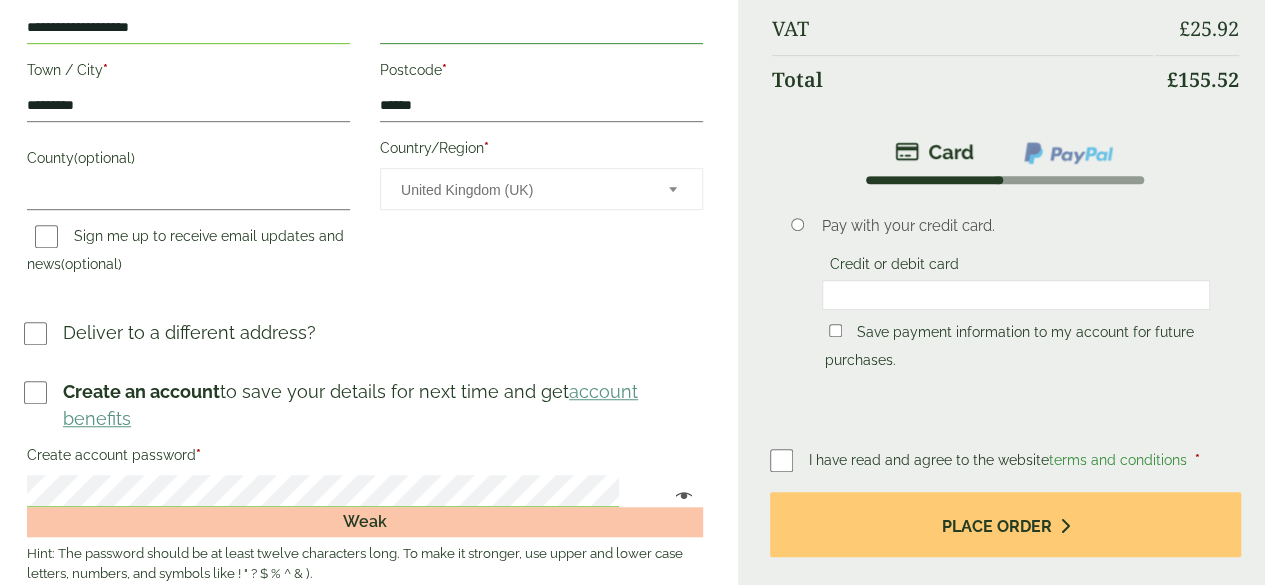 scroll, scrollTop: 560, scrollLeft: 0, axis: vertical 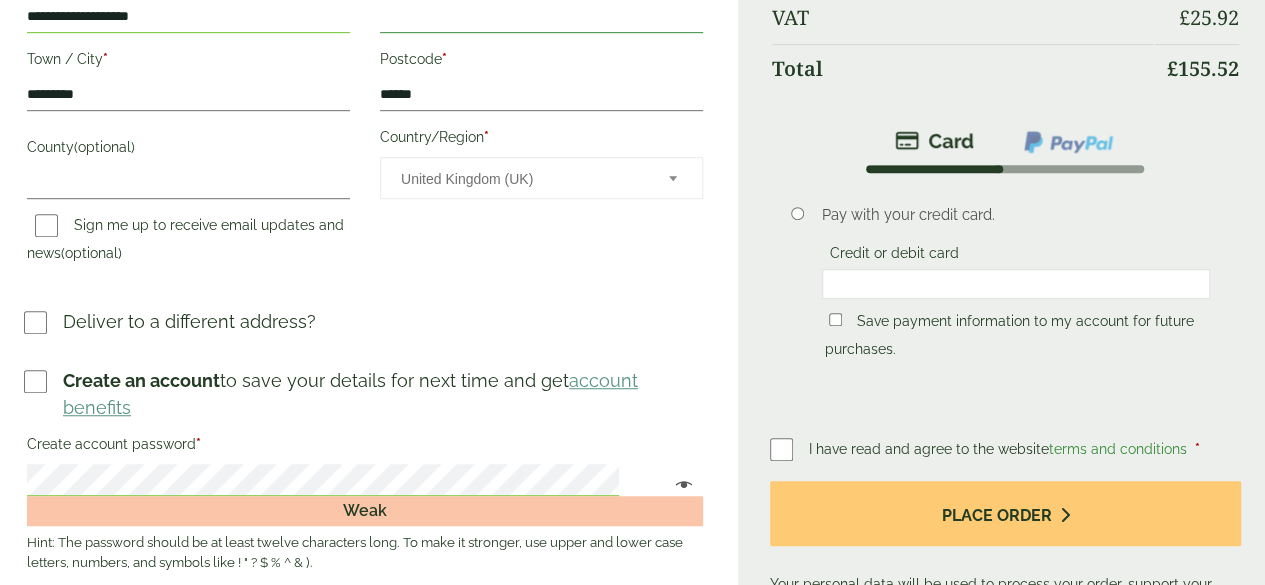 type 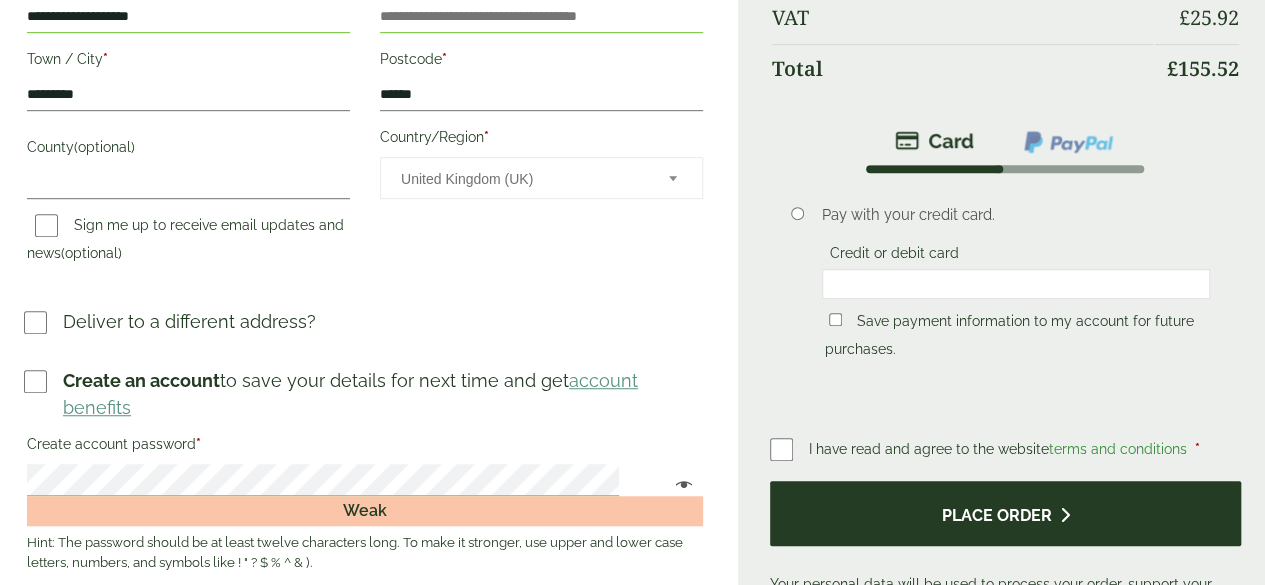 click on "Place order" at bounding box center (1005, 513) 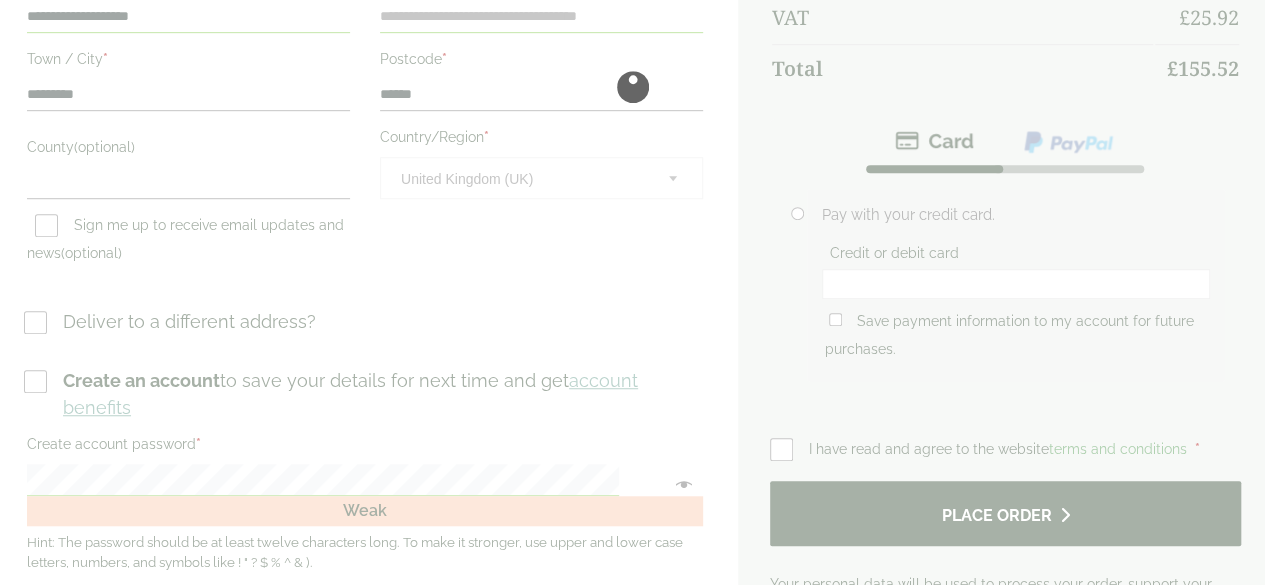 scroll, scrollTop: 0, scrollLeft: 0, axis: both 